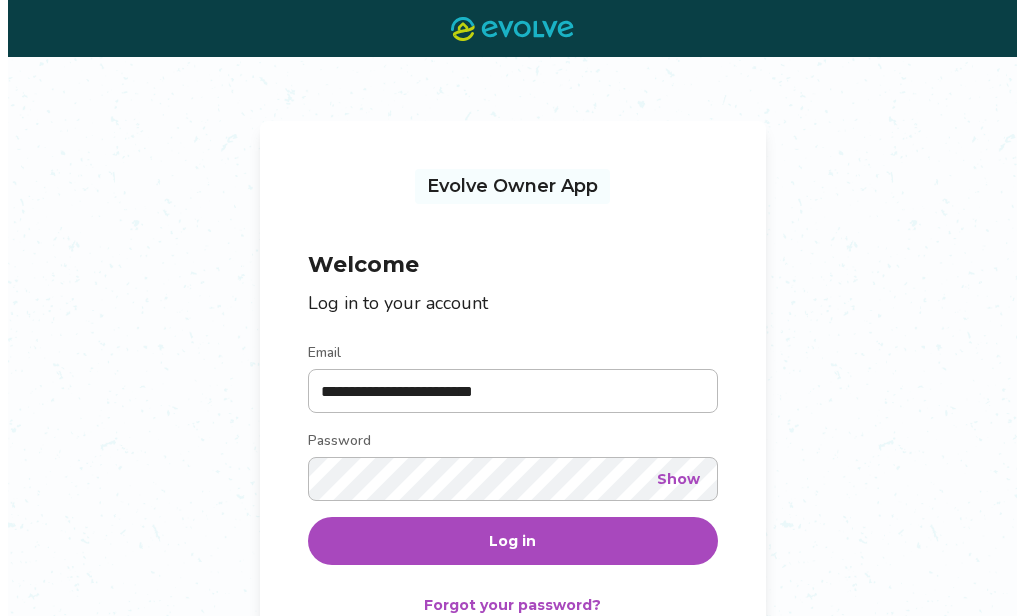 scroll, scrollTop: 0, scrollLeft: 0, axis: both 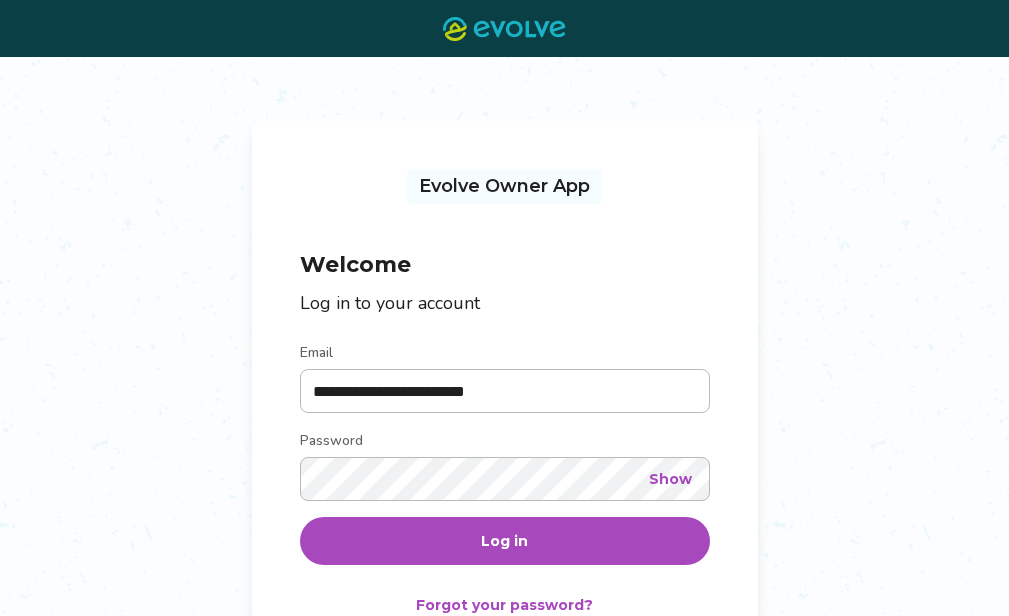 click on "Log in" at bounding box center (505, 541) 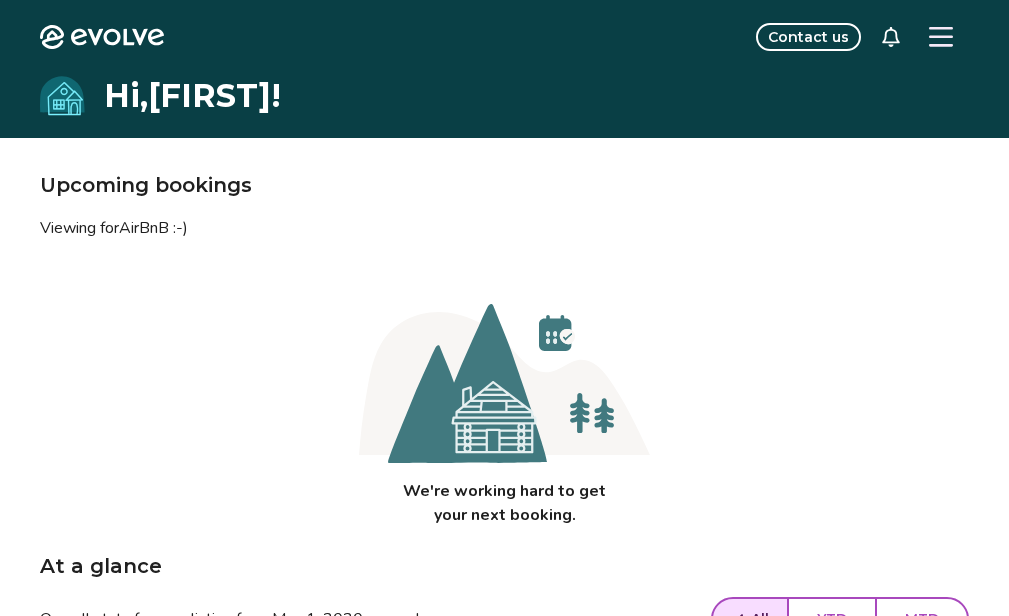 click 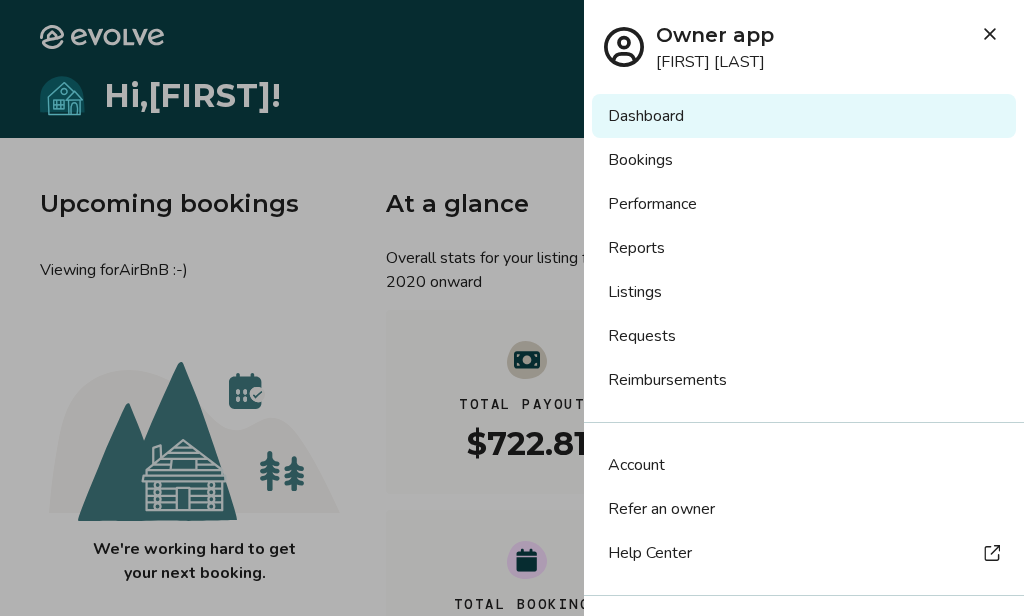 click on "Listings" at bounding box center [804, 292] 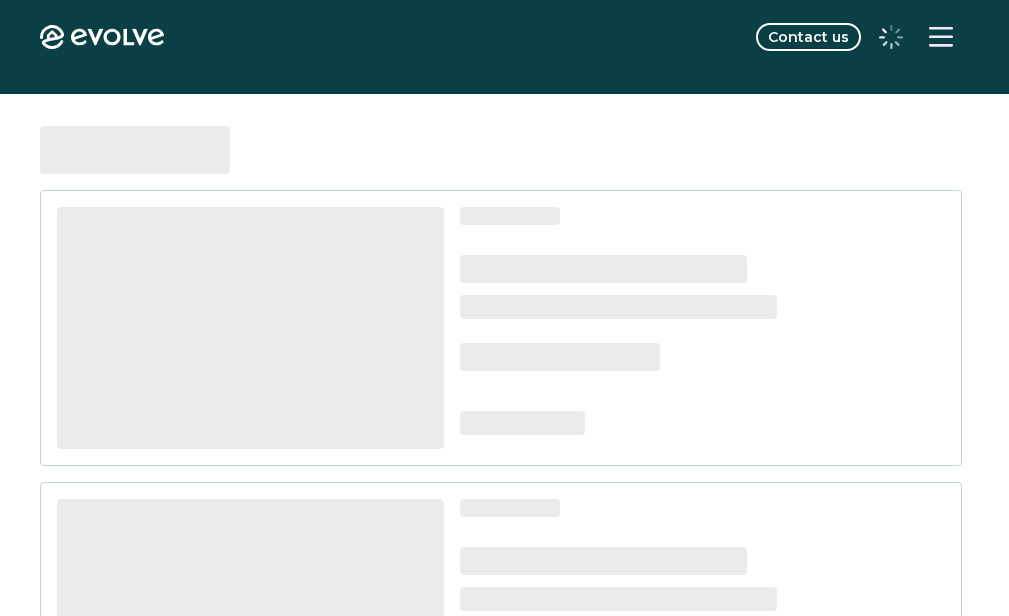 scroll, scrollTop: 0, scrollLeft: 0, axis: both 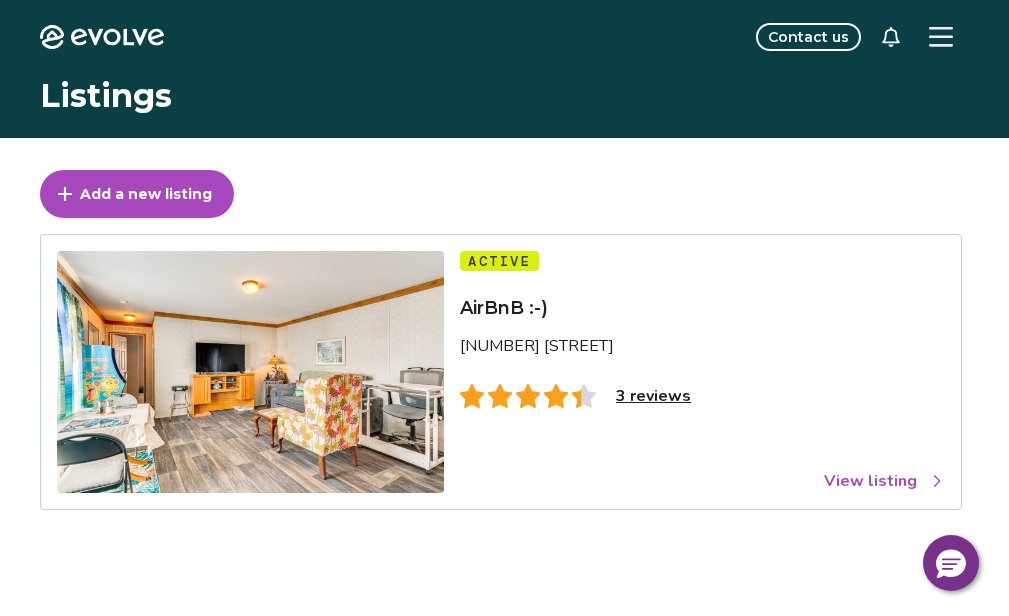 click on "View listing" at bounding box center (884, 481) 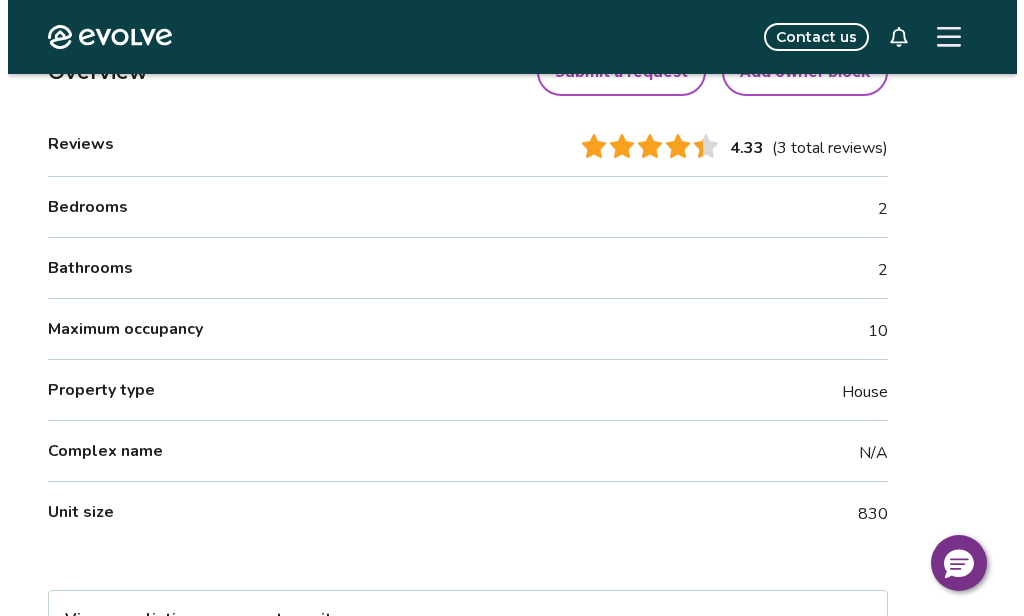 scroll, scrollTop: 537, scrollLeft: 0, axis: vertical 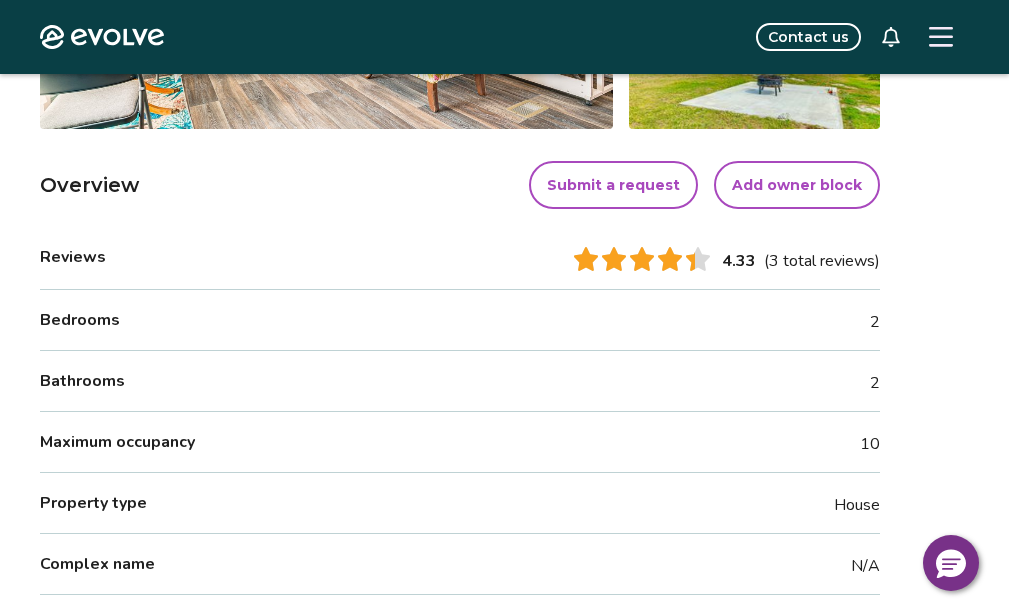 click 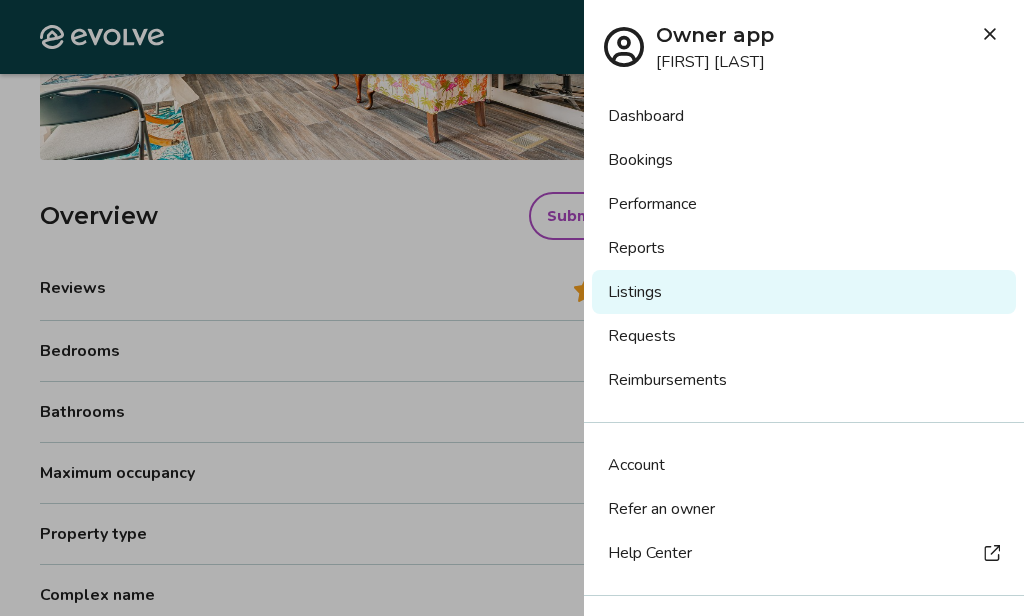 click on "Requests" at bounding box center [804, 336] 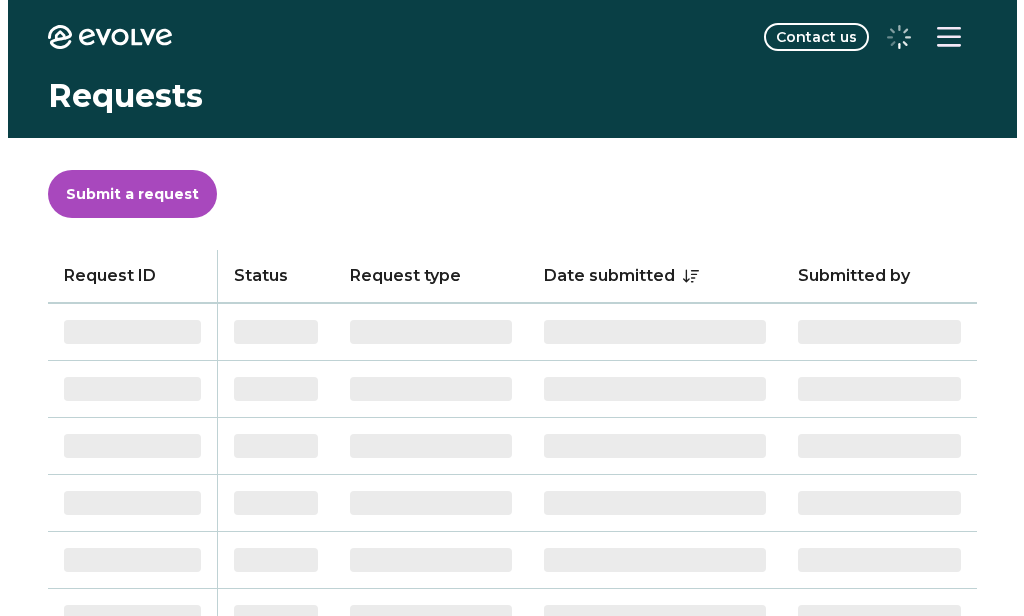 scroll, scrollTop: 0, scrollLeft: 0, axis: both 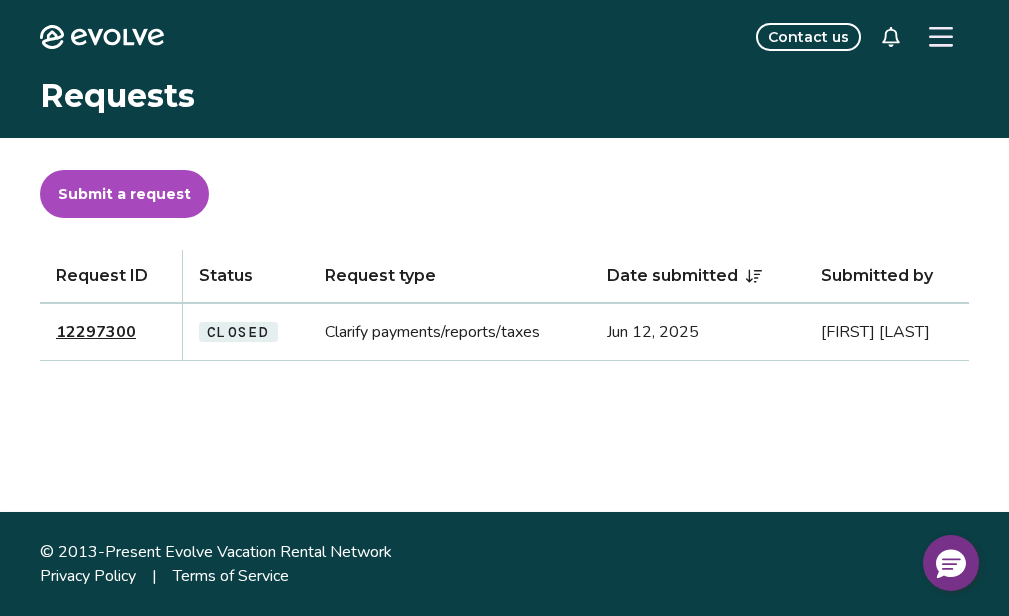 click 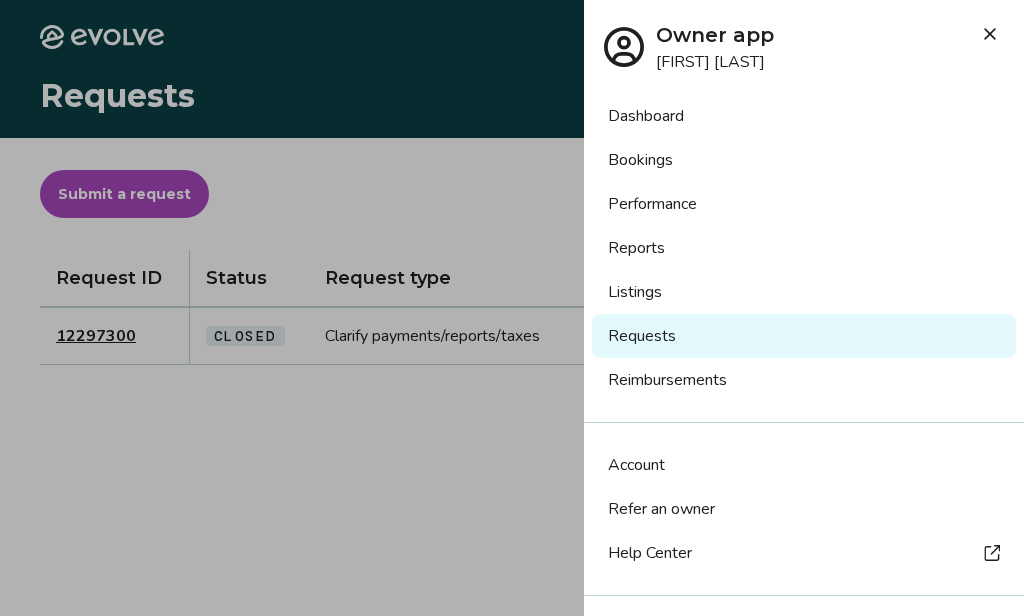 click on "Dashboard" at bounding box center [804, 116] 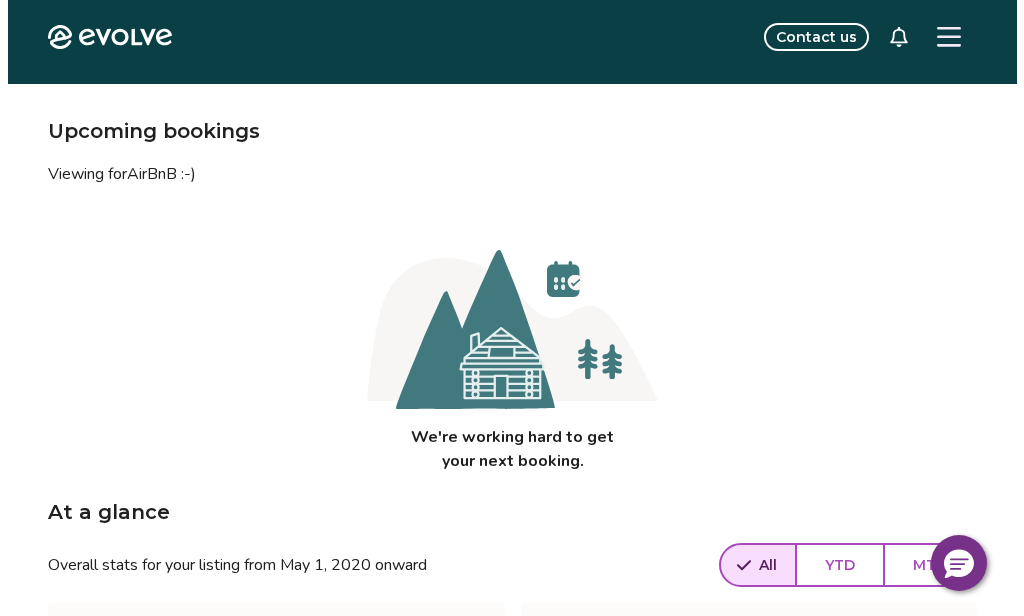 scroll, scrollTop: 0, scrollLeft: 0, axis: both 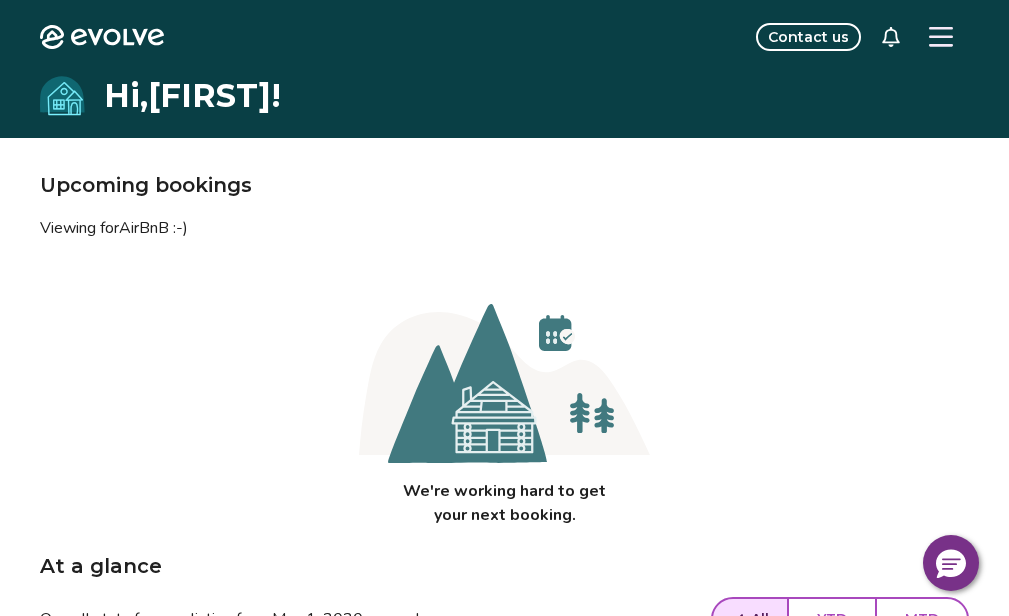 click 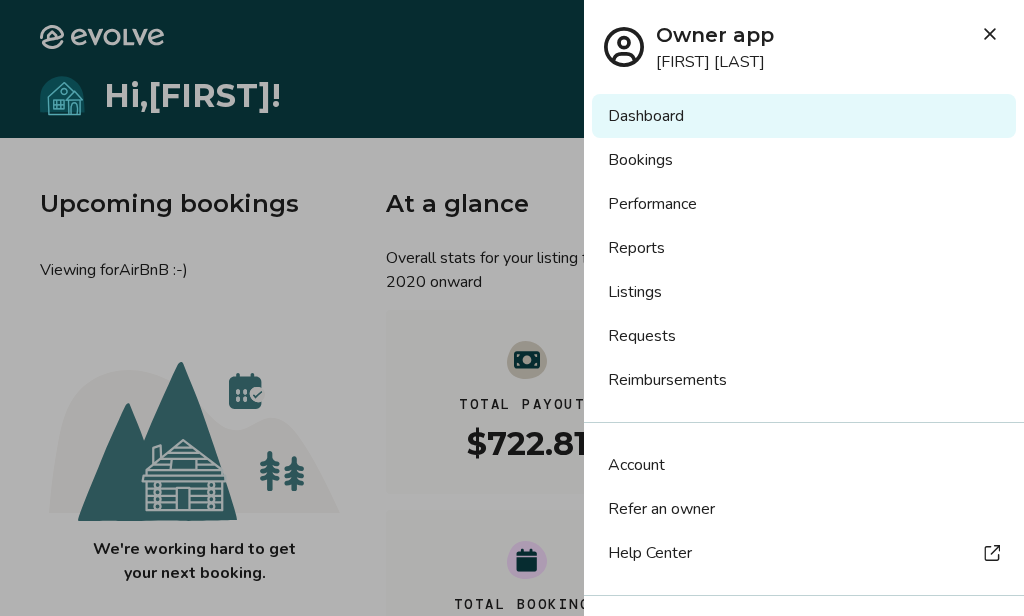 click on "Bookings" at bounding box center [804, 160] 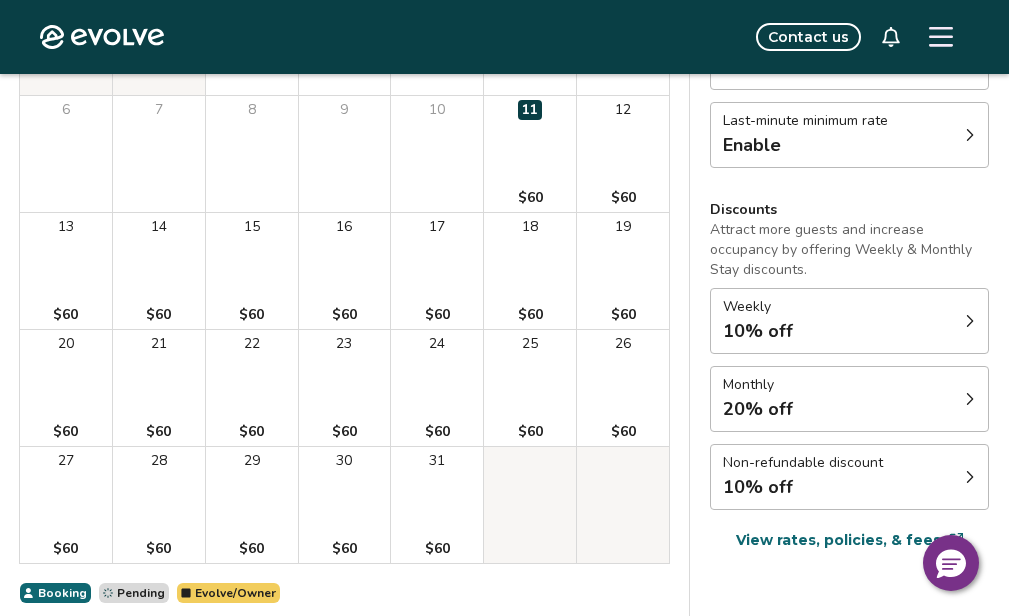 scroll, scrollTop: 331, scrollLeft: 0, axis: vertical 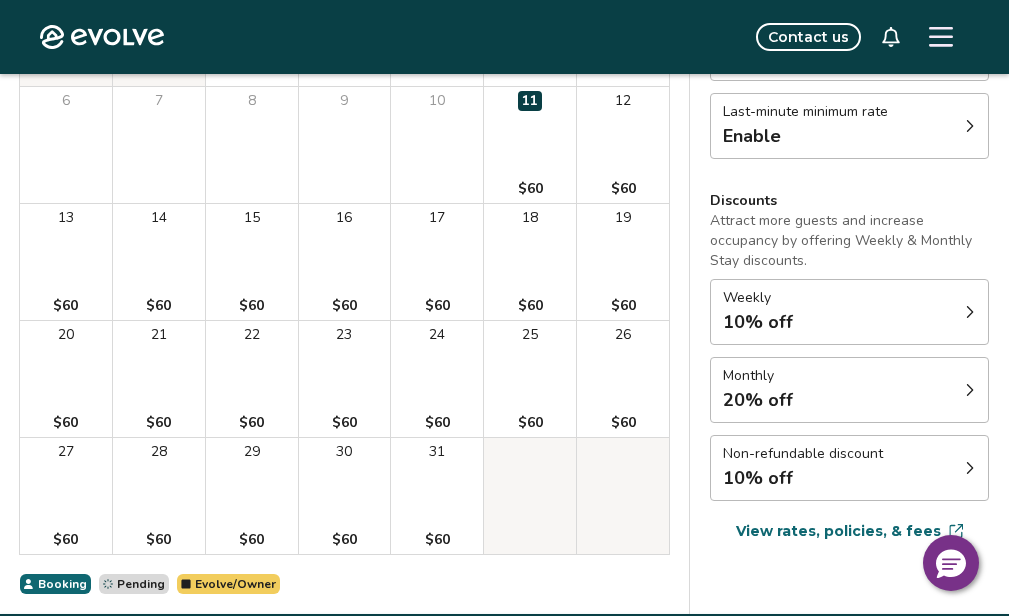click on "Monthly 20% off" at bounding box center (849, 390) 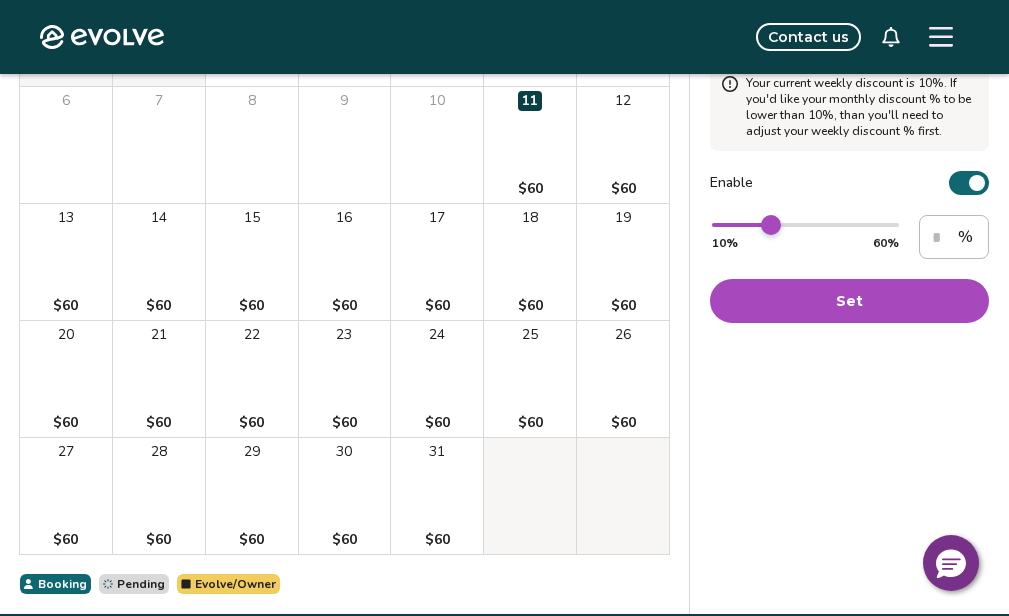 click at bounding box center (771, 225) 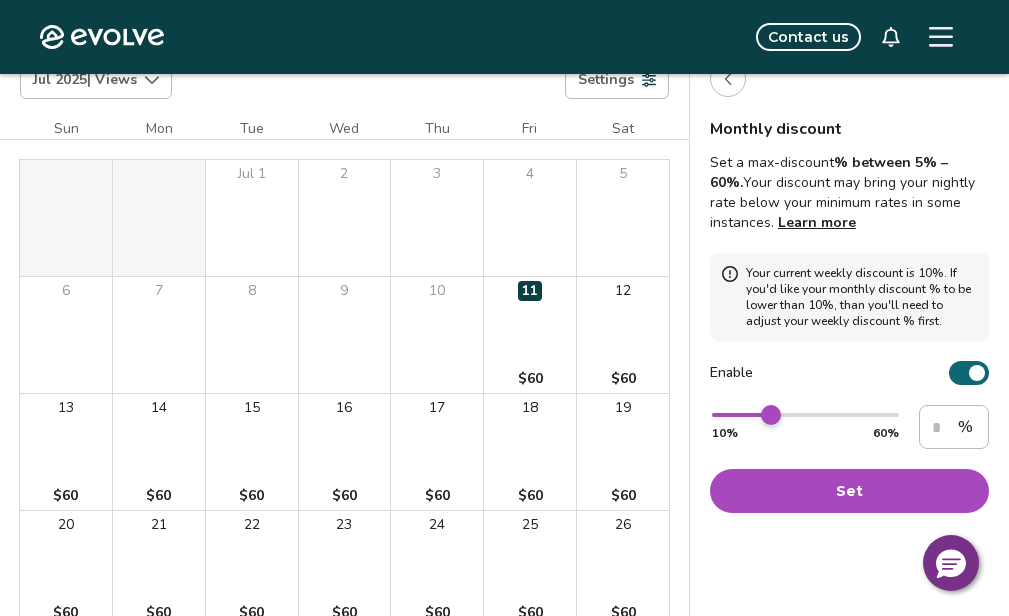 scroll, scrollTop: 113, scrollLeft: 0, axis: vertical 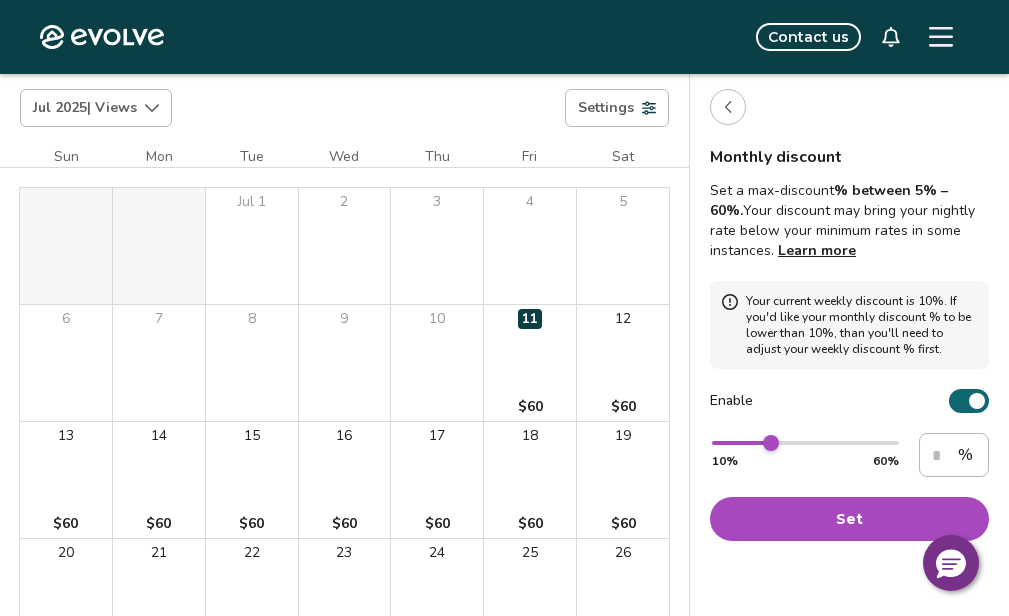 click on "Set" at bounding box center [849, 519] 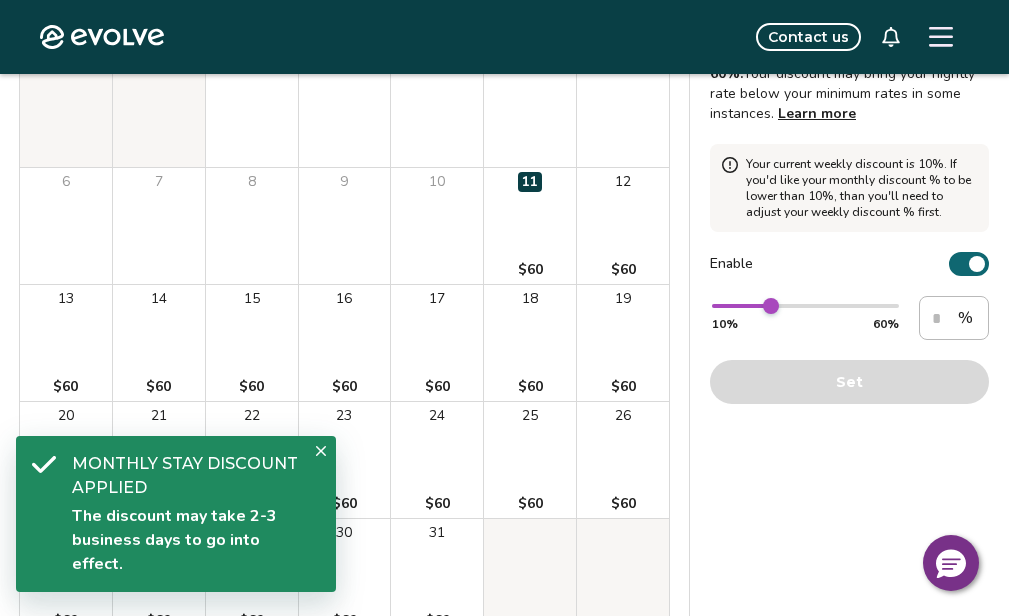 scroll, scrollTop: 283, scrollLeft: 0, axis: vertical 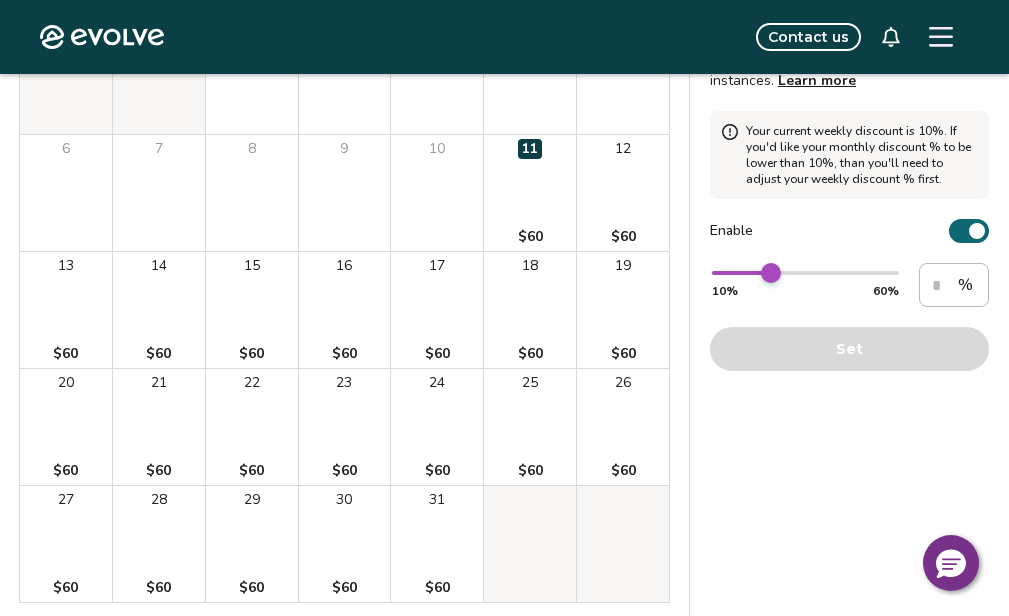 type on "**" 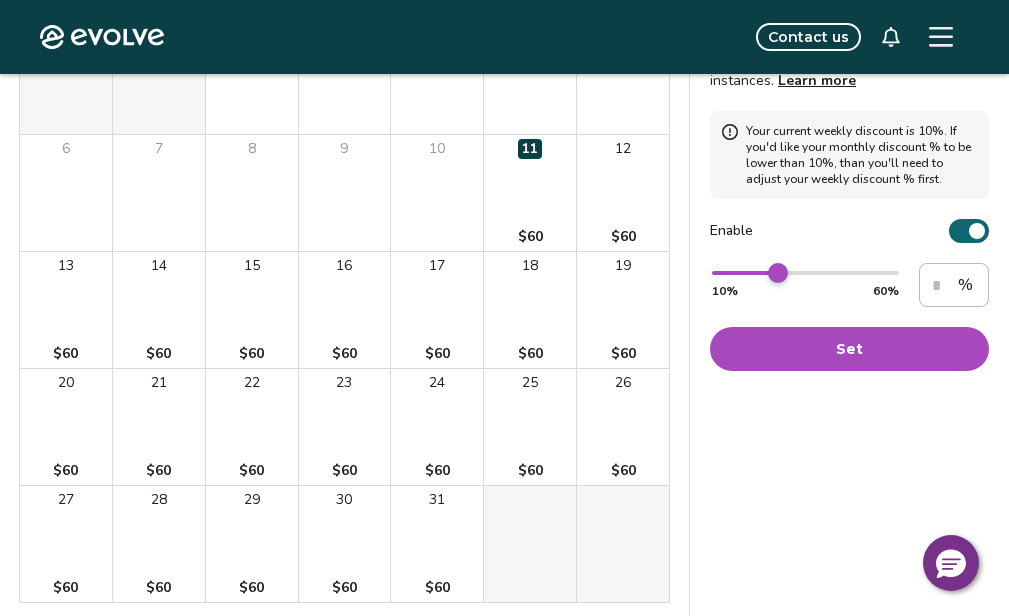 click at bounding box center (778, 273) 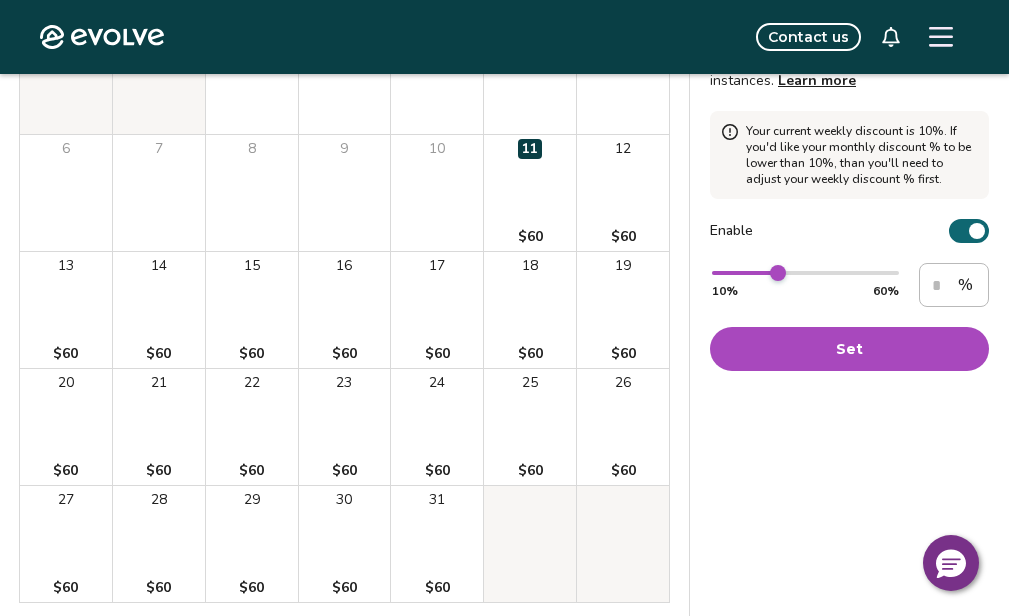 click on "Set" at bounding box center [849, 349] 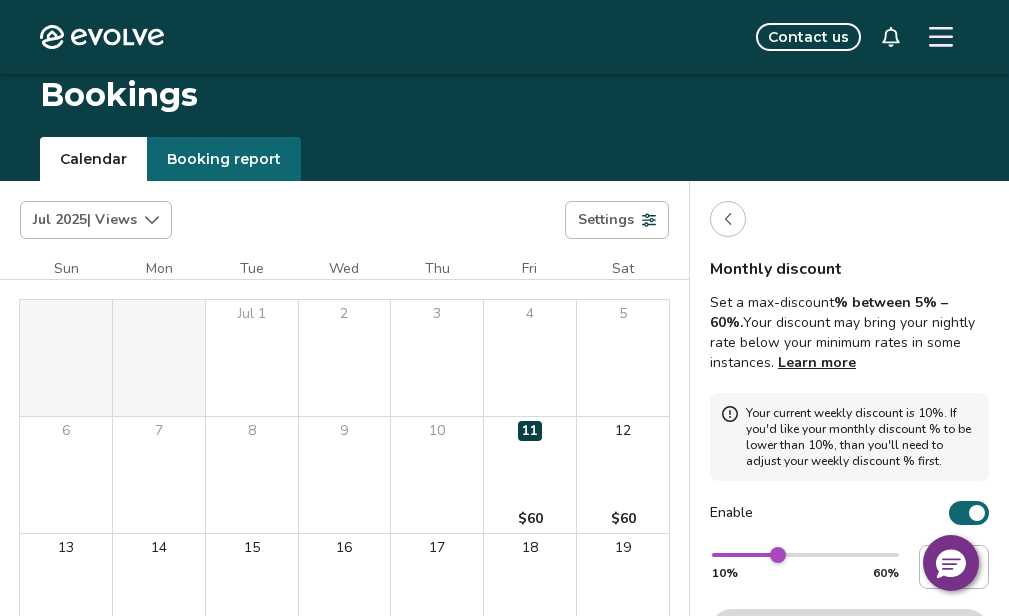 scroll, scrollTop: 0, scrollLeft: 0, axis: both 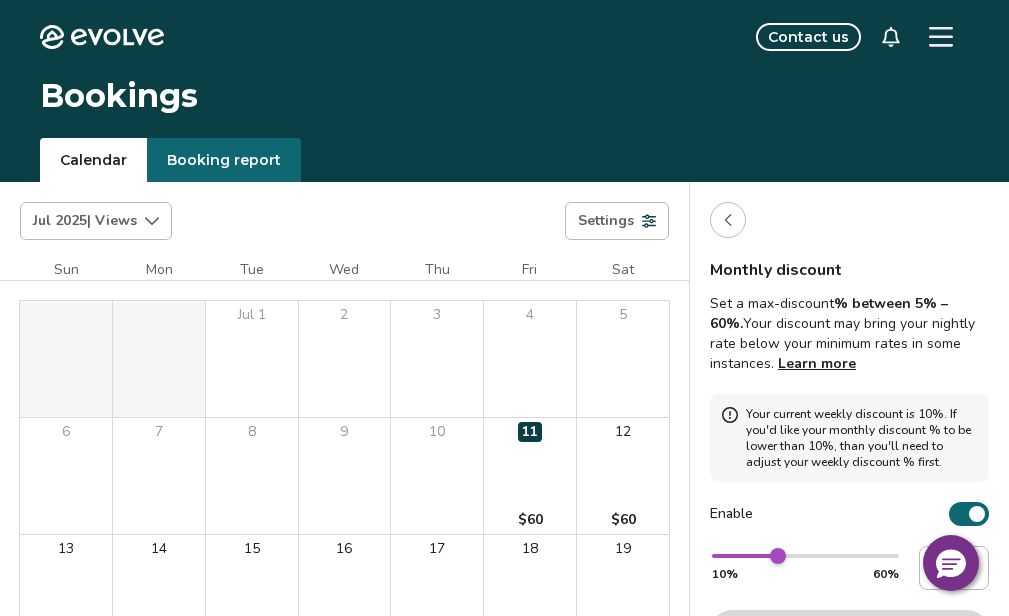 click 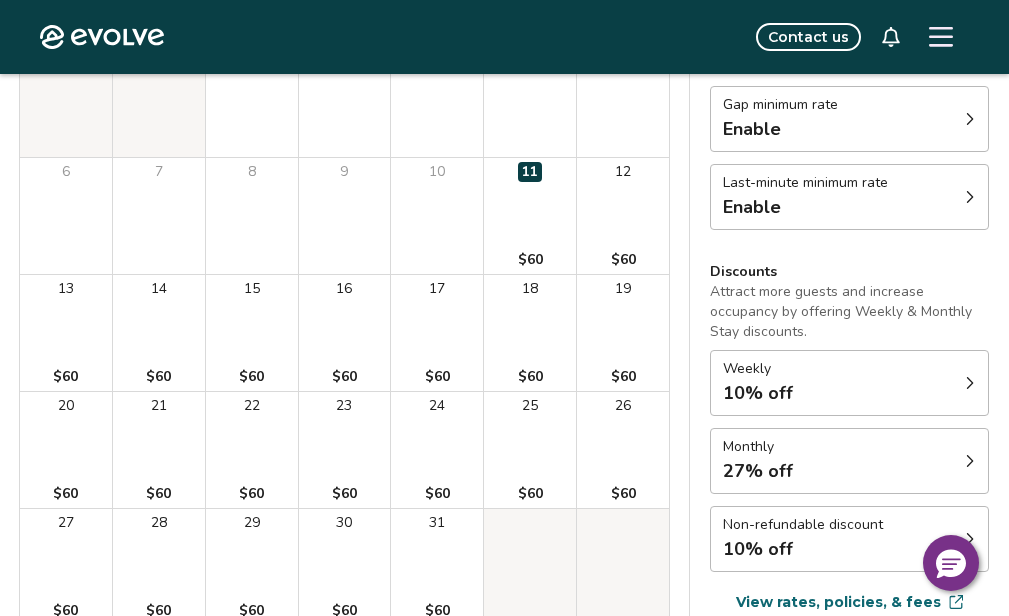 scroll, scrollTop: 277, scrollLeft: 0, axis: vertical 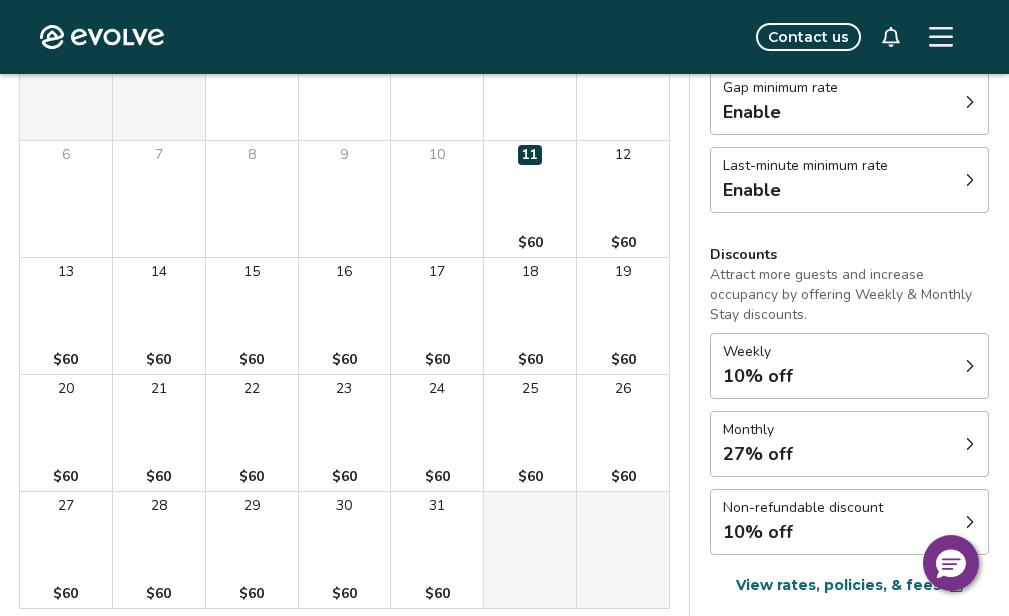 click on "Weekly 10% off" at bounding box center [849, 366] 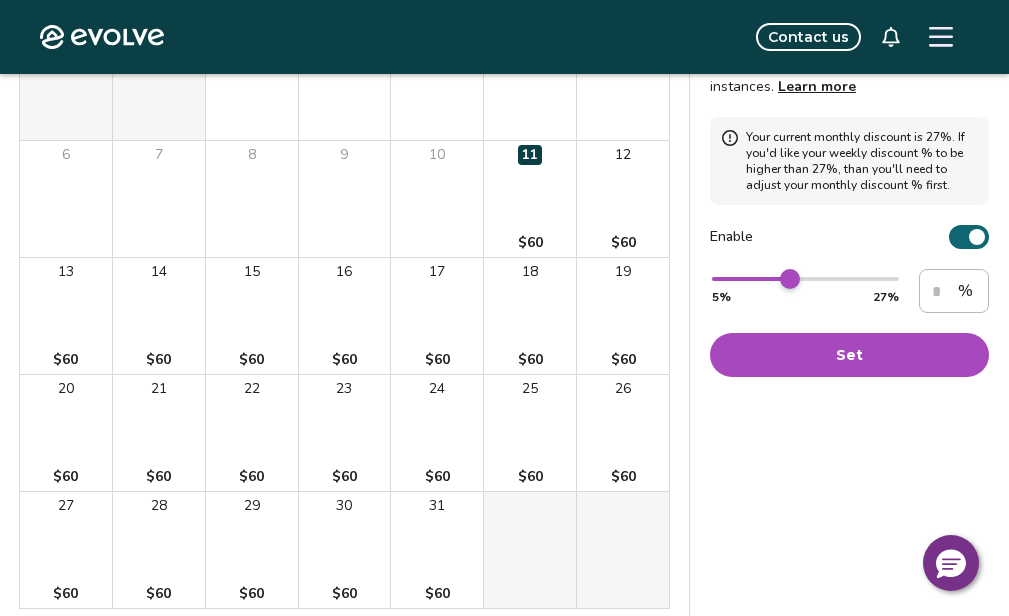 type on "**" 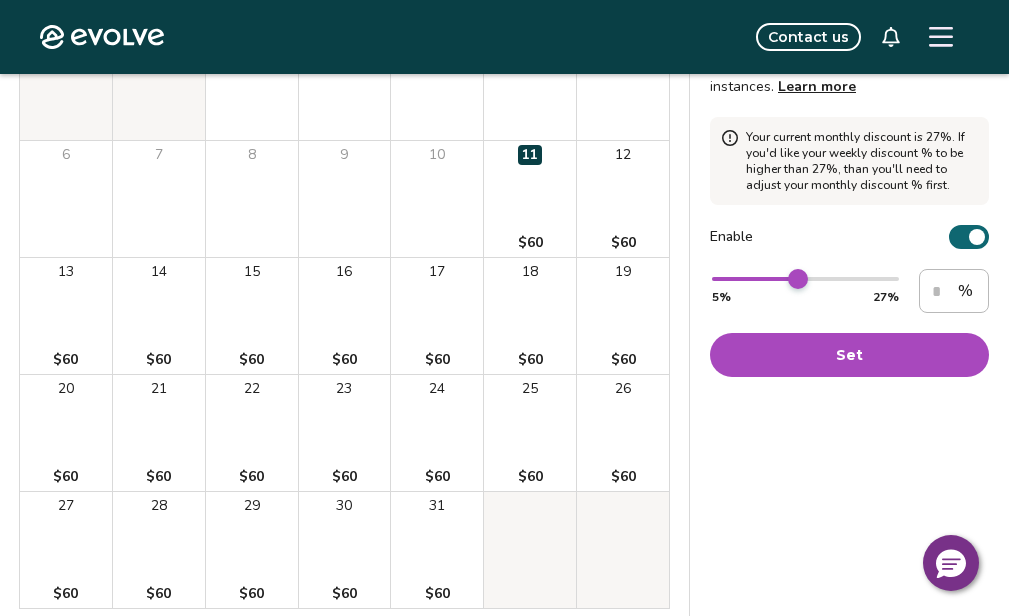 click at bounding box center [798, 279] 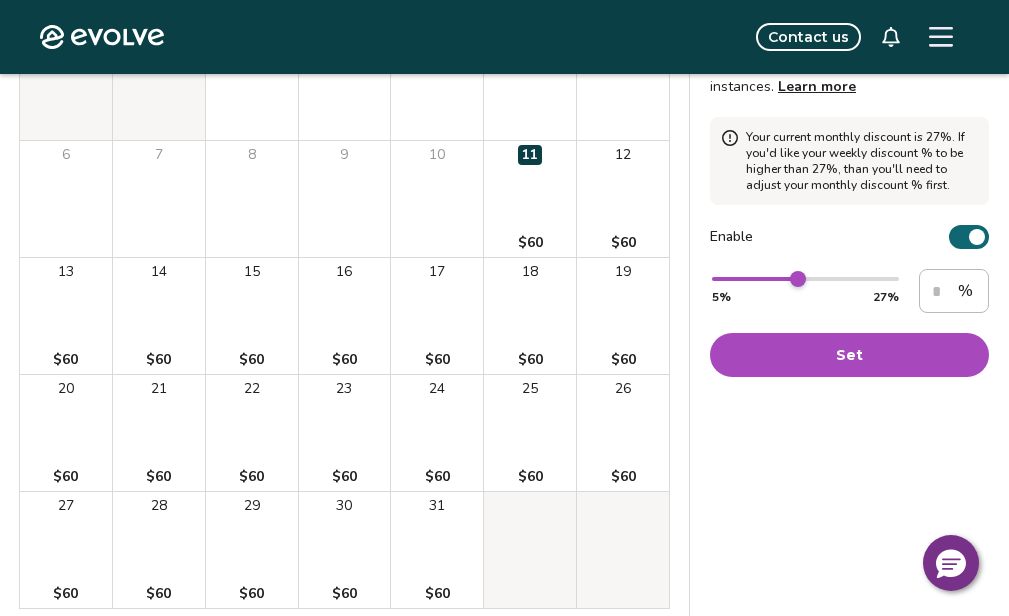 click on "Set" at bounding box center [849, 355] 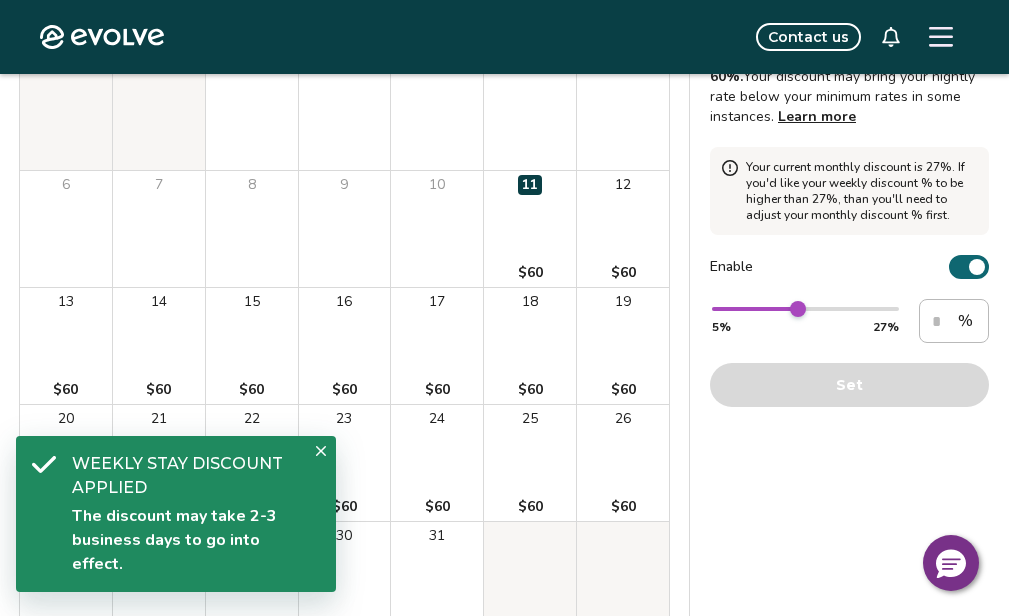 scroll, scrollTop: 34, scrollLeft: 0, axis: vertical 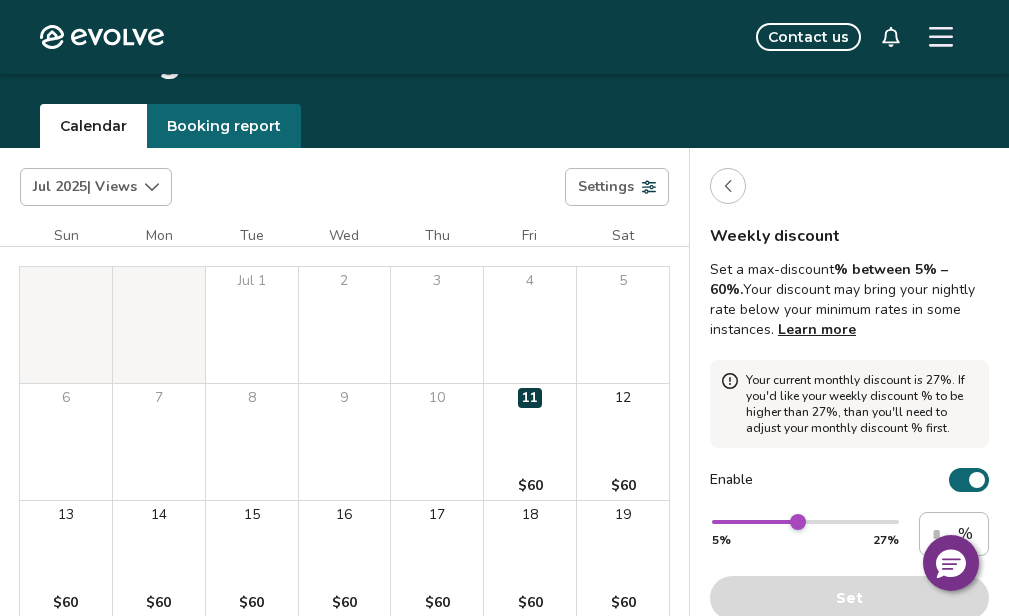 click 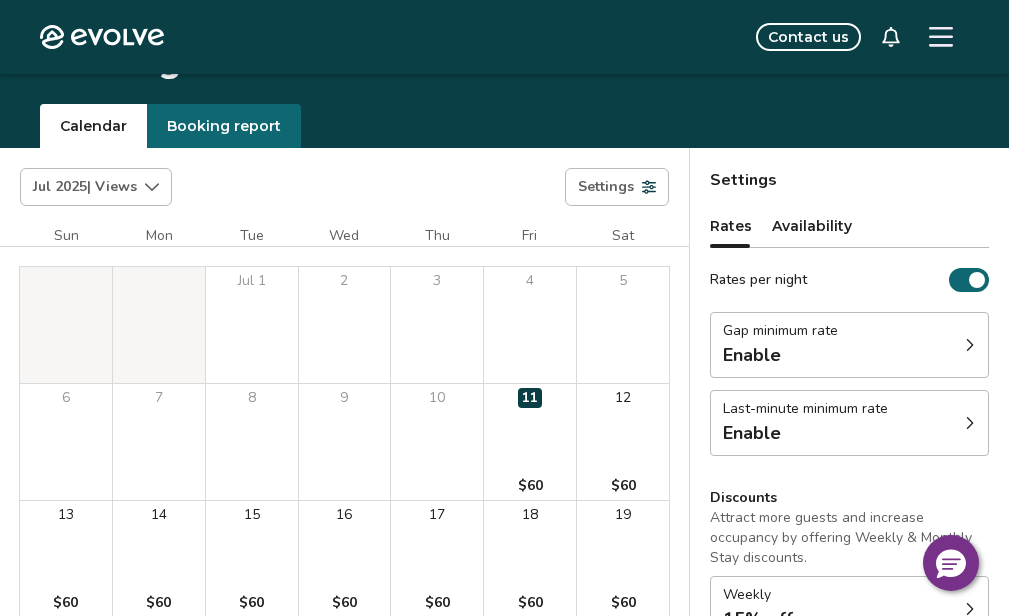 click on "Gap minimum rate Enable" at bounding box center (849, 345) 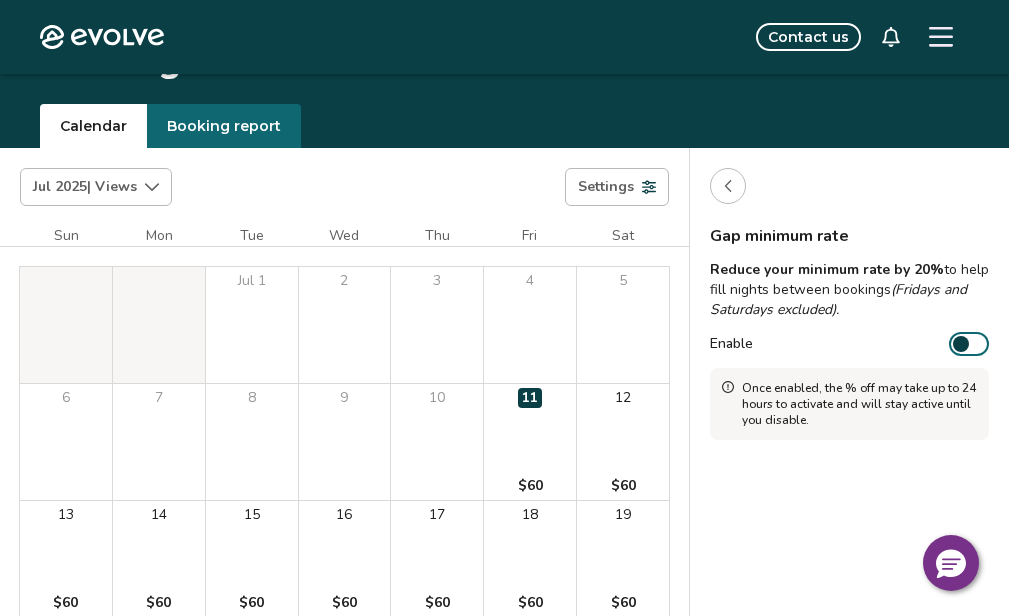 click on "Enable" at bounding box center (969, 344) 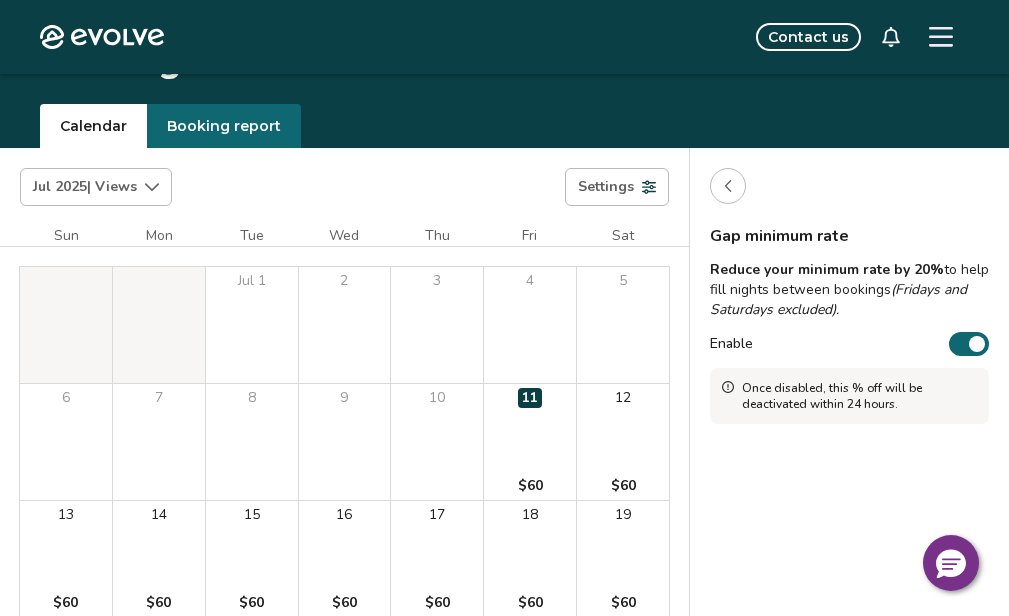 click on "Enable" at bounding box center [969, 344] 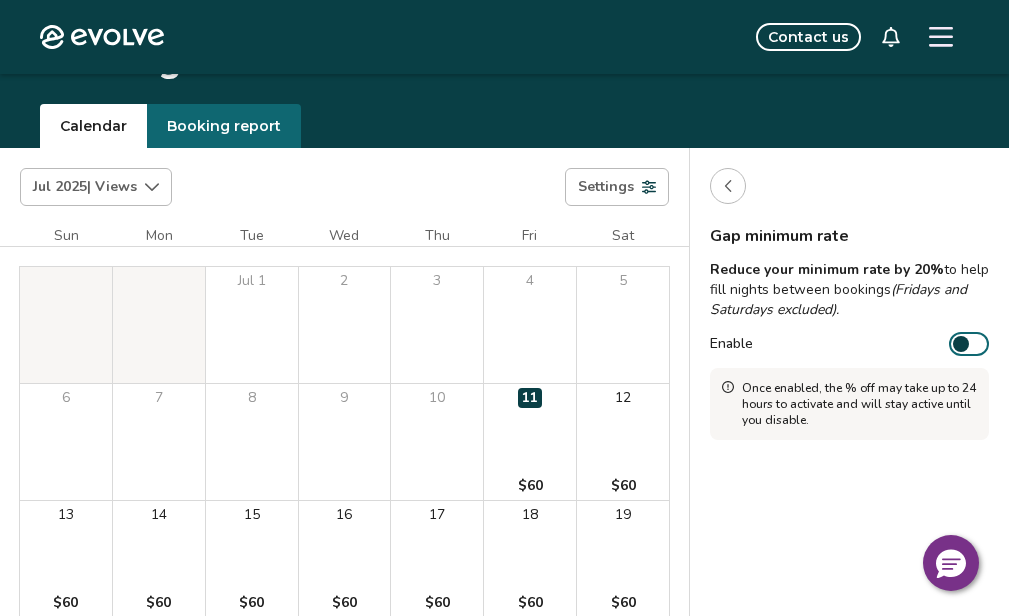 click at bounding box center [728, 186] 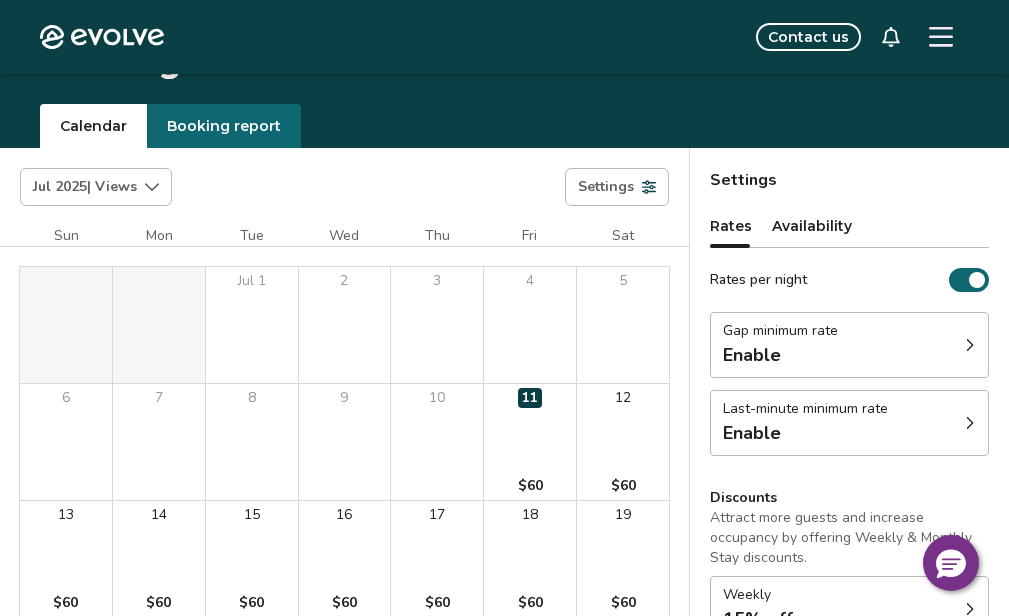 click on "Last-minute minimum rate Enable" at bounding box center [849, 423] 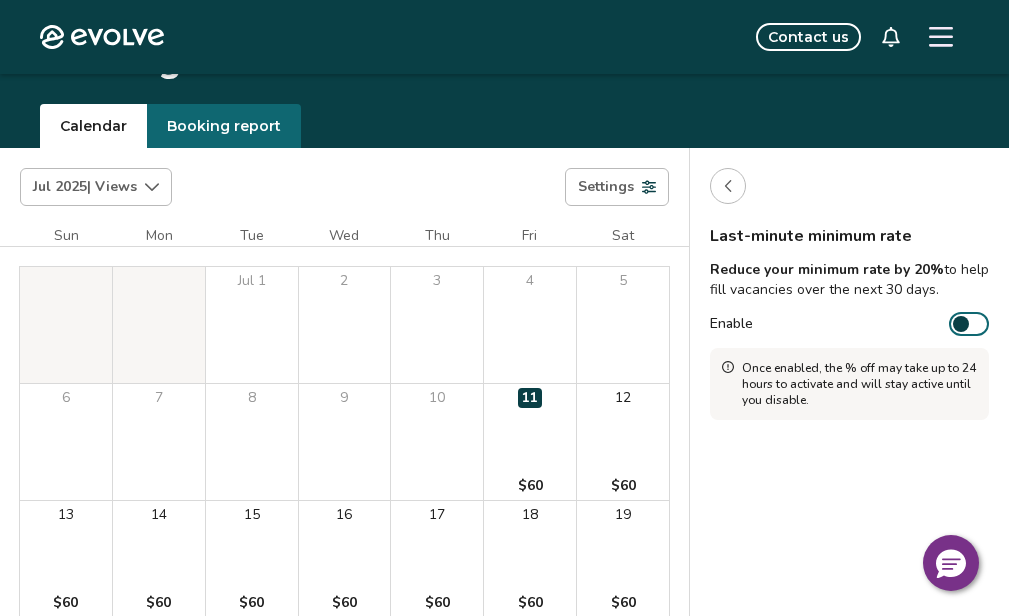 click 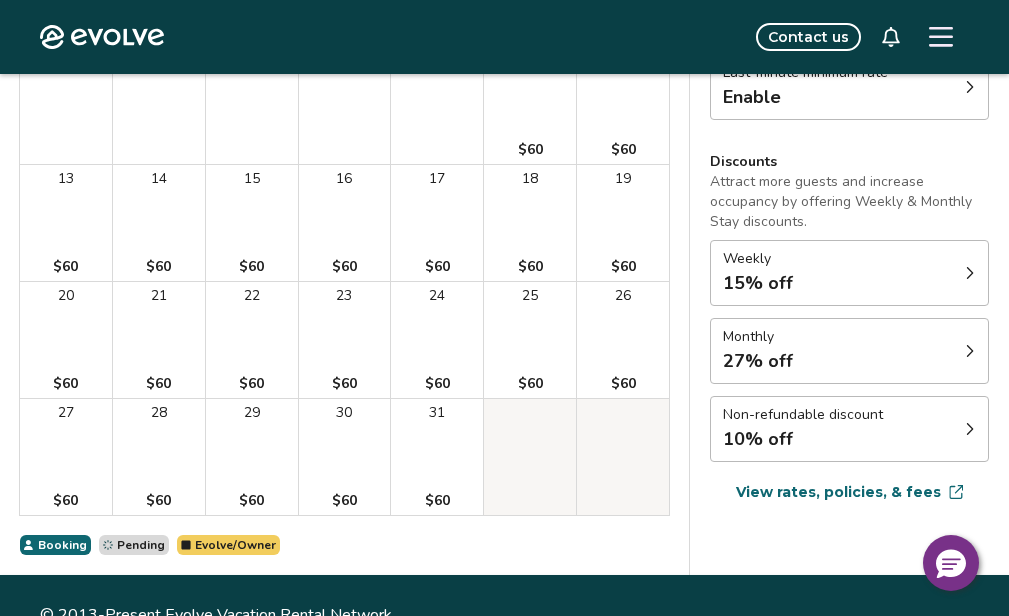 scroll, scrollTop: 372, scrollLeft: 0, axis: vertical 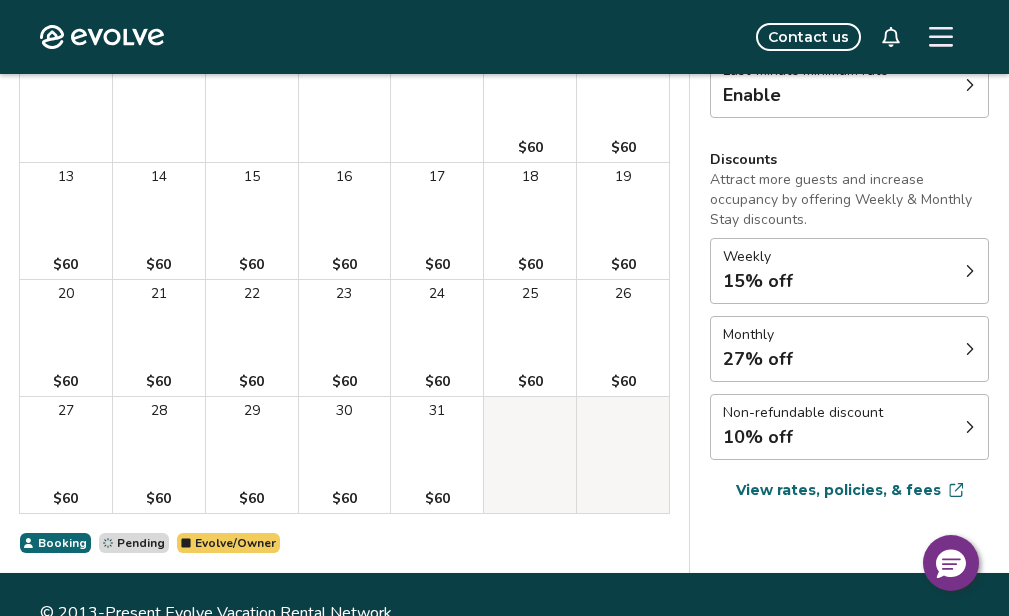 click on "Non-refundable discount 10% off" at bounding box center [849, 427] 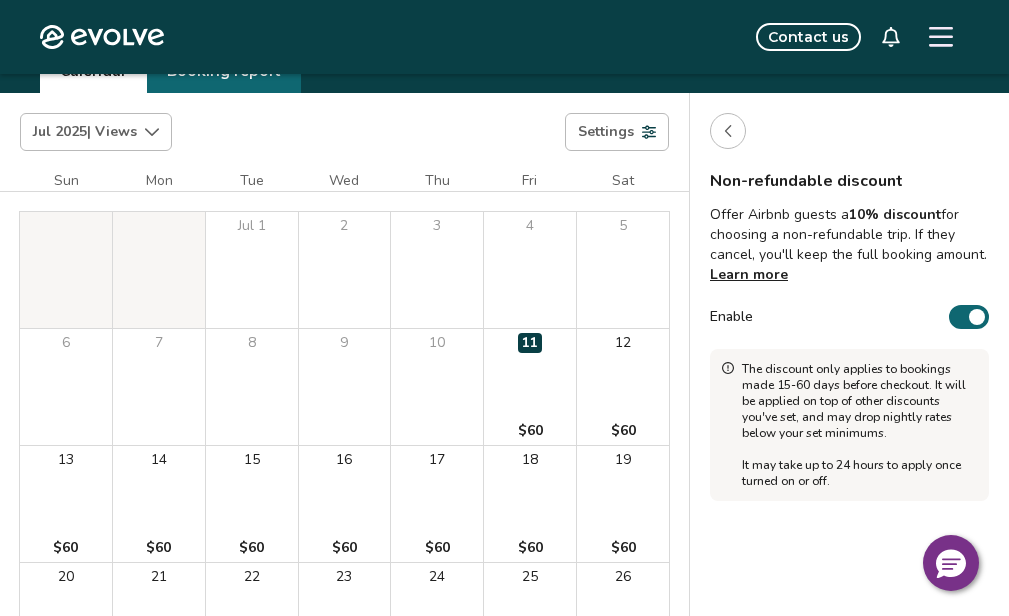 scroll, scrollTop: 78, scrollLeft: 0, axis: vertical 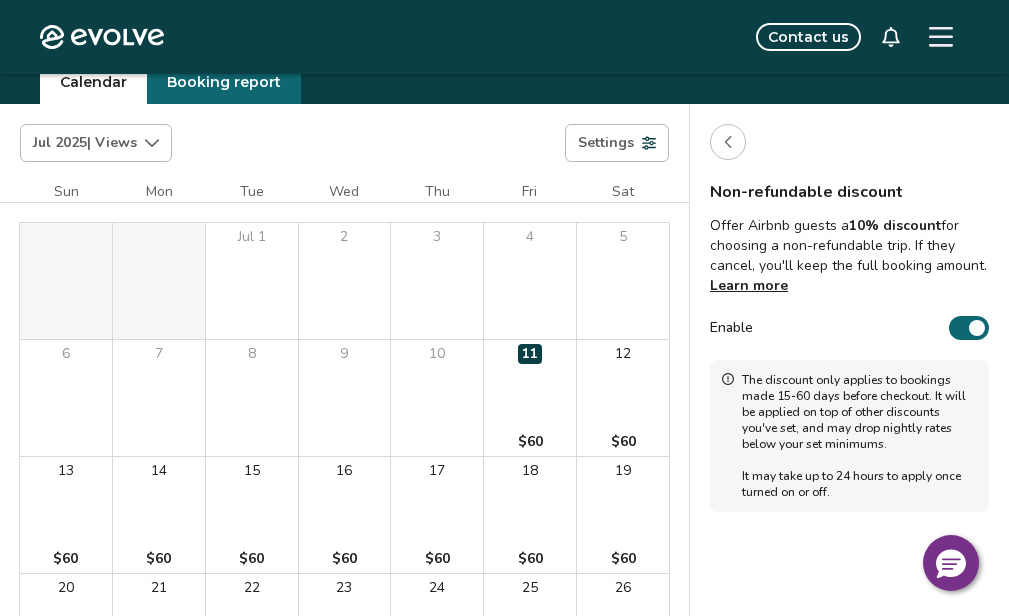 click 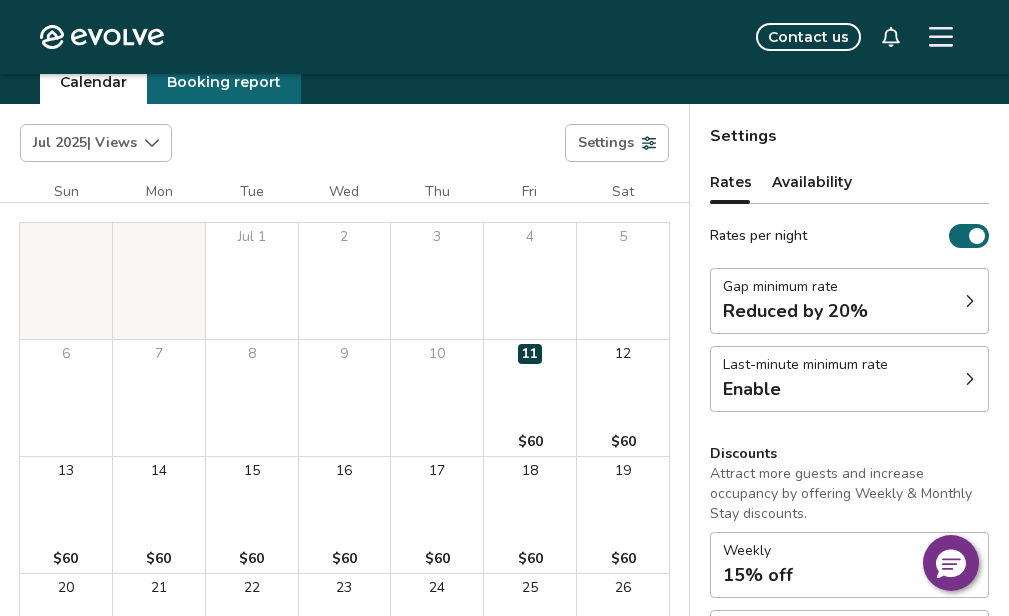 click on "Availability" at bounding box center (812, 182) 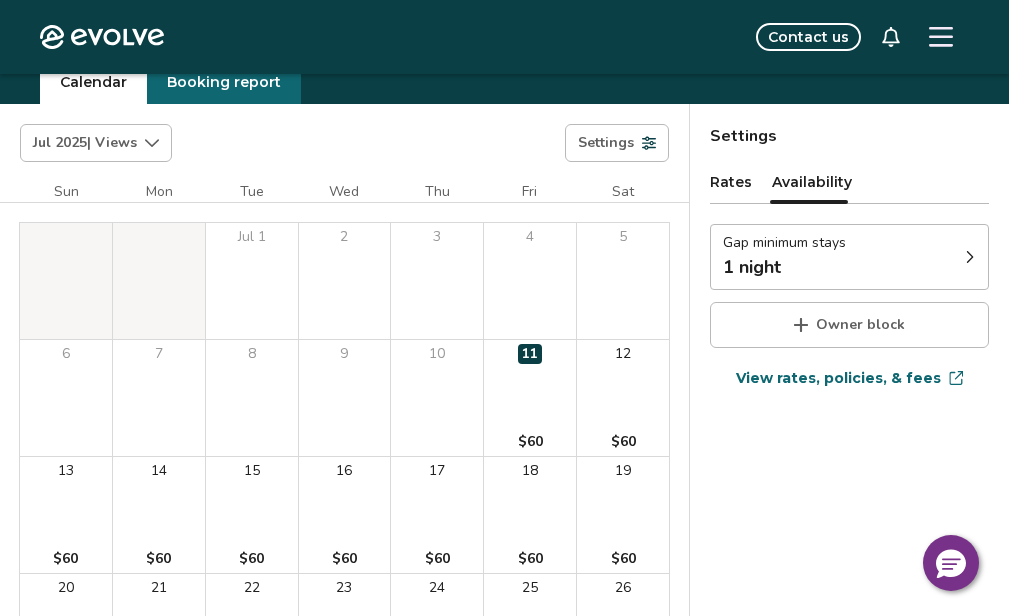 click on "Rates" at bounding box center [731, 182] 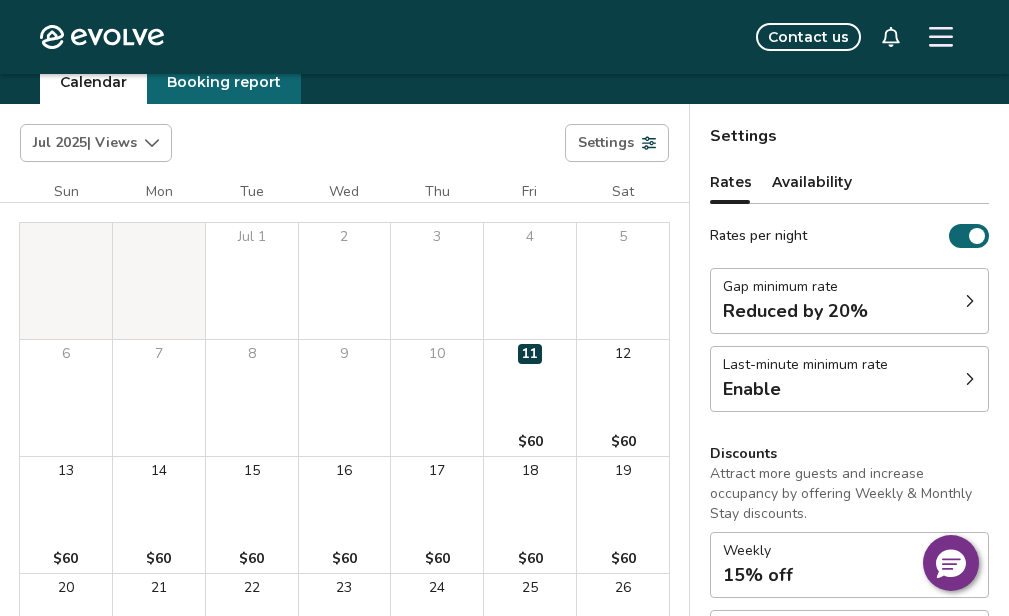 click on "$60" at bounding box center [530, 442] 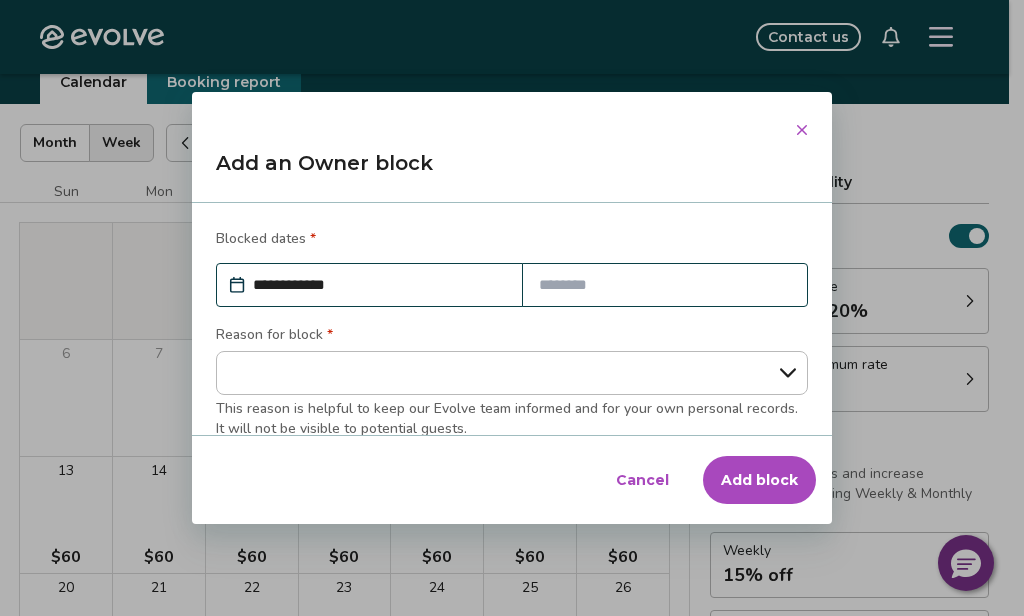 click 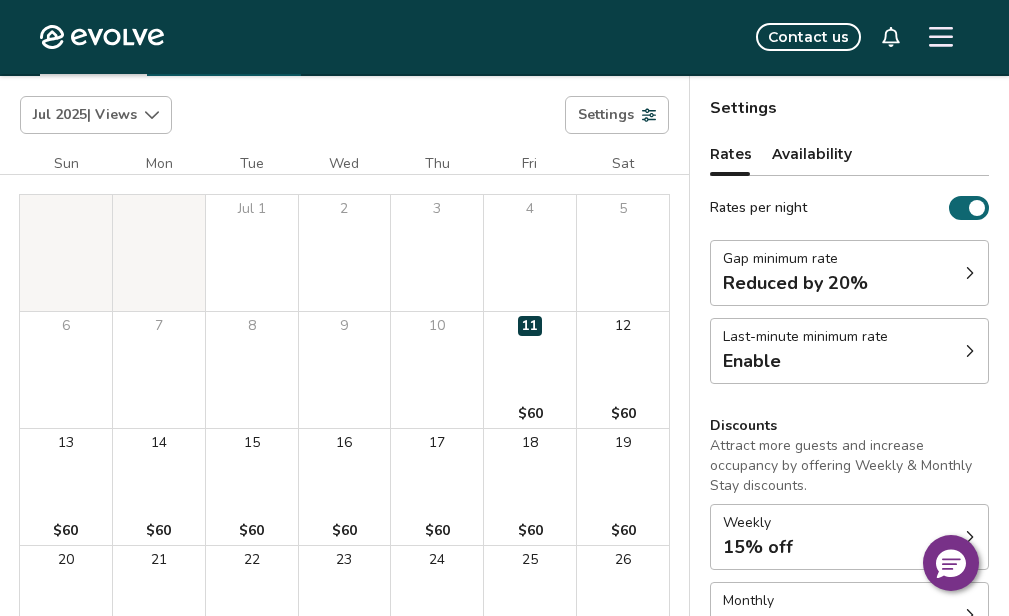 scroll, scrollTop: 418, scrollLeft: 0, axis: vertical 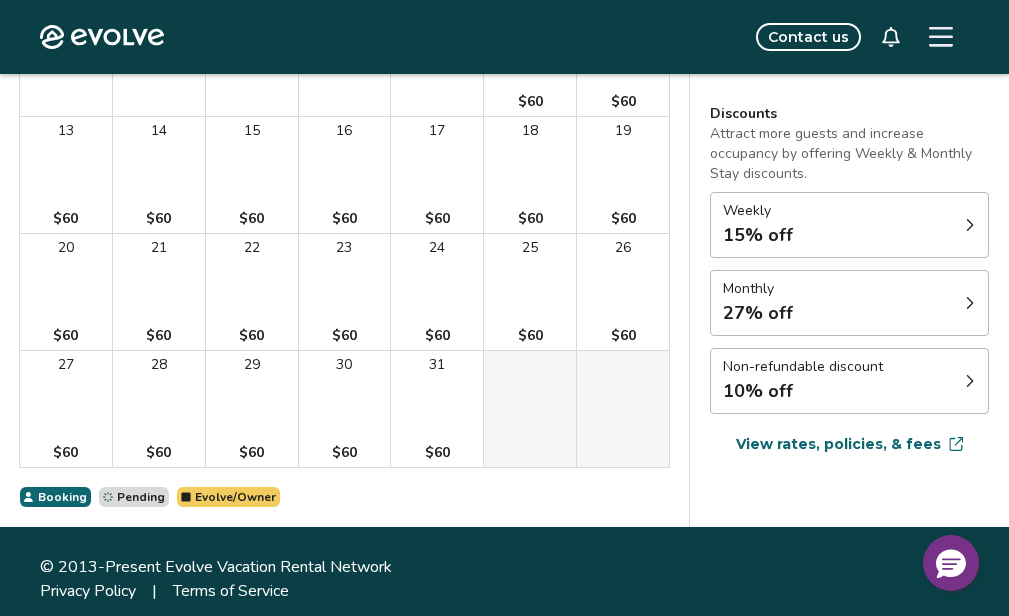 click on "View rates, policies, & fees" at bounding box center (838, 444) 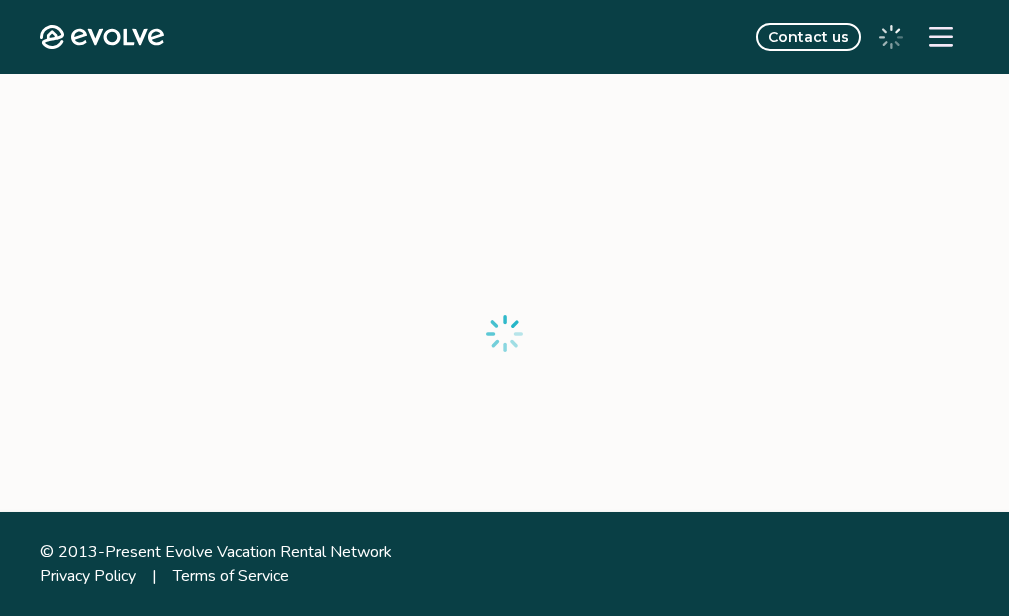 scroll, scrollTop: 0, scrollLeft: 0, axis: both 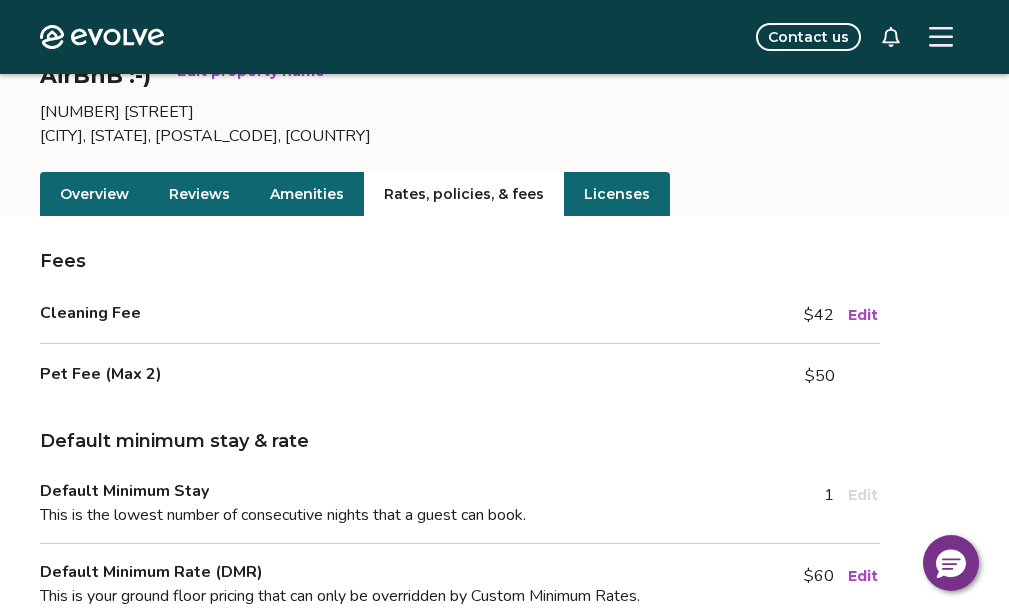 click on "Edit" at bounding box center [863, 315] 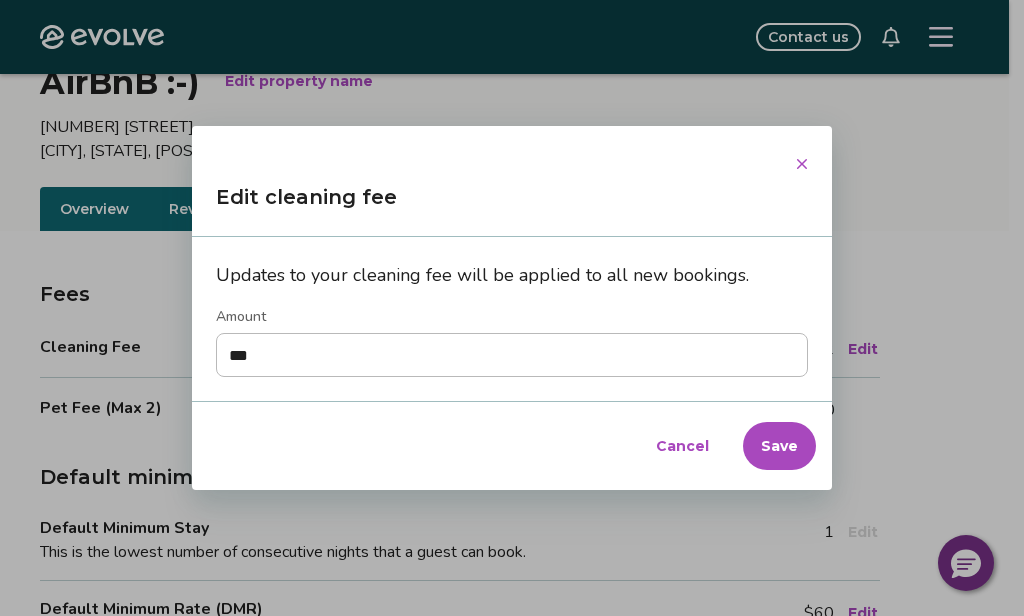 drag, startPoint x: 267, startPoint y: 356, endPoint x: 174, endPoint y: 345, distance: 93.64828 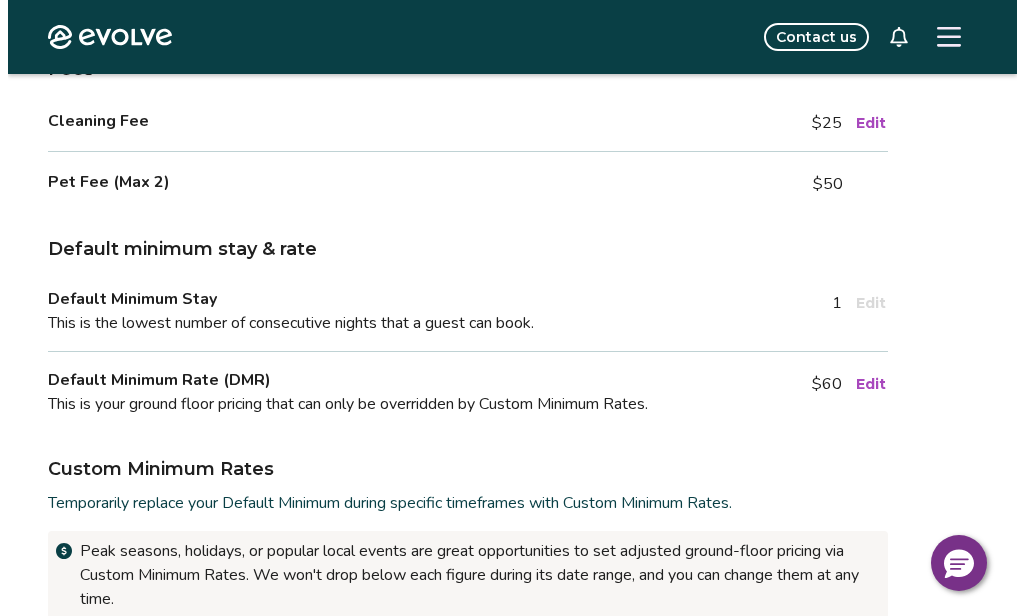 scroll, scrollTop: 405, scrollLeft: 0, axis: vertical 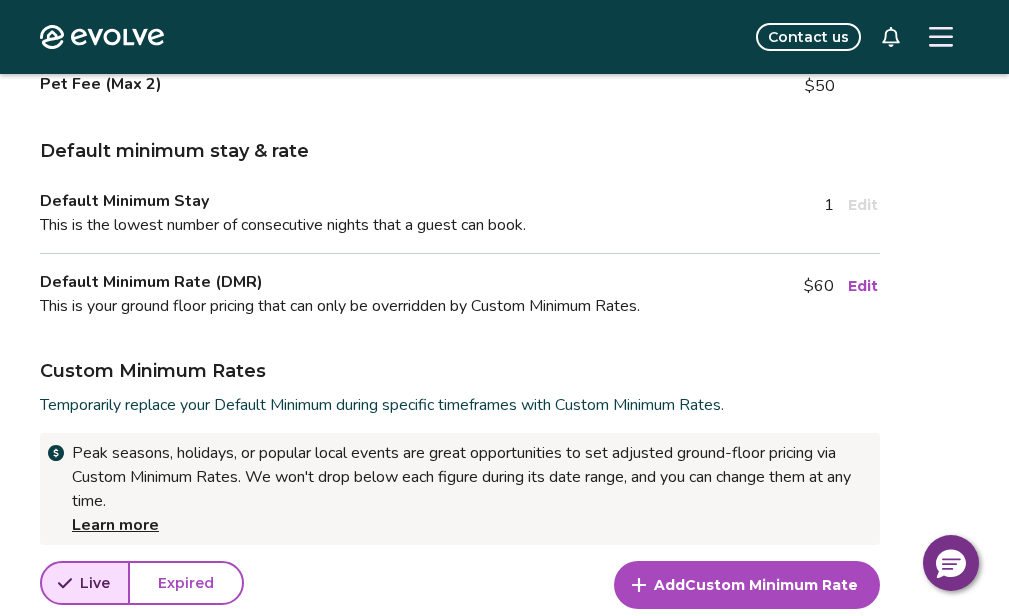 click on "Edit" at bounding box center (863, 286) 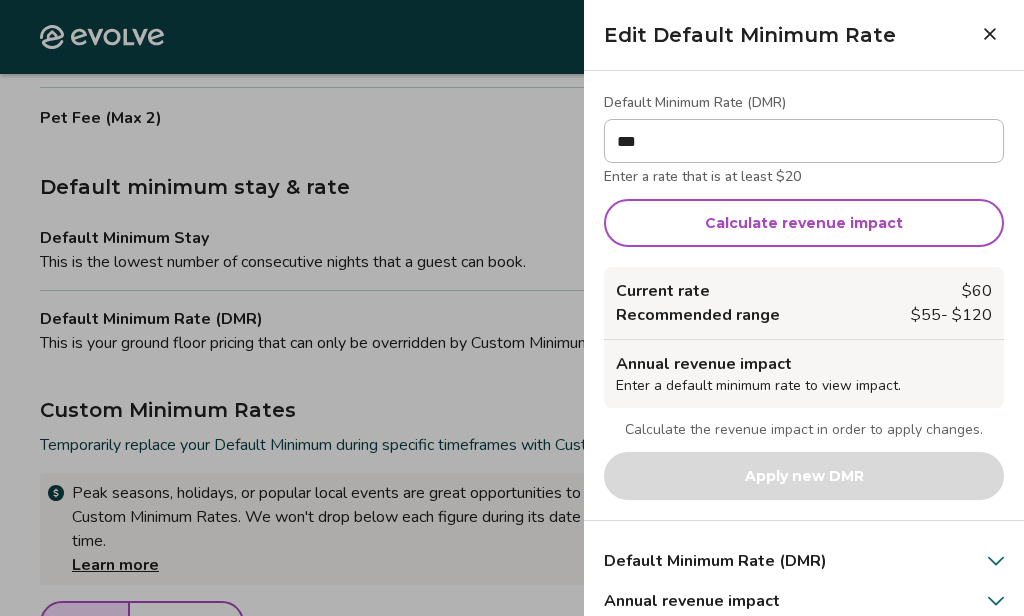 type on "***" 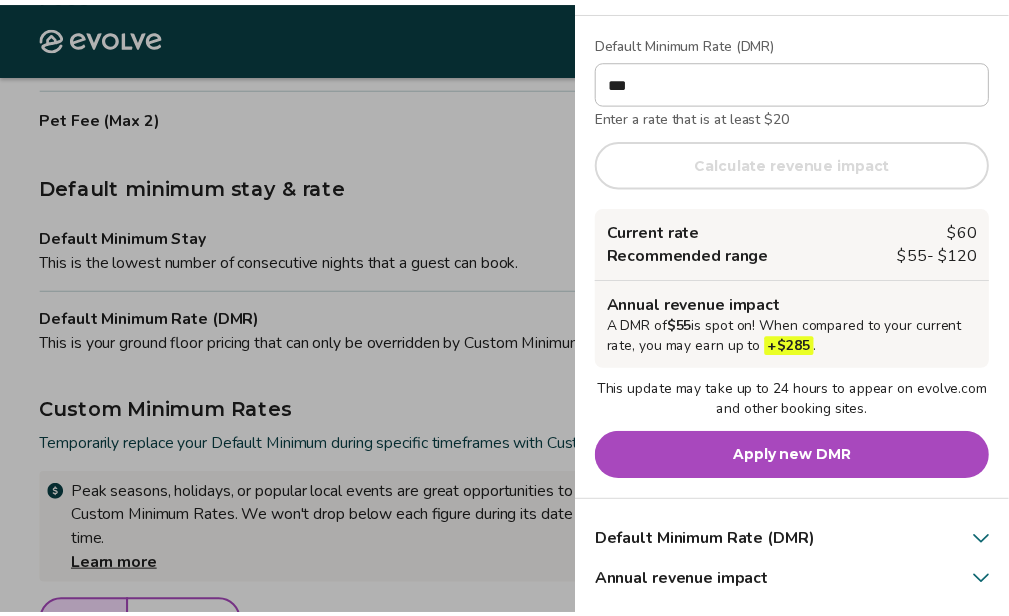 scroll, scrollTop: 65, scrollLeft: 0, axis: vertical 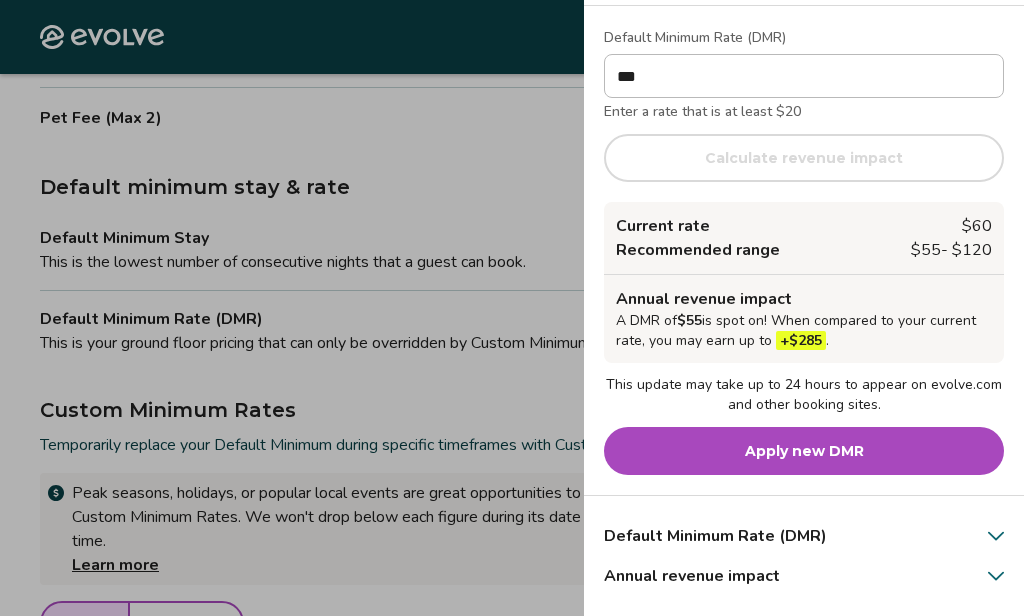 drag, startPoint x: 858, startPoint y: 448, endPoint x: 918, endPoint y: 424, distance: 64.62198 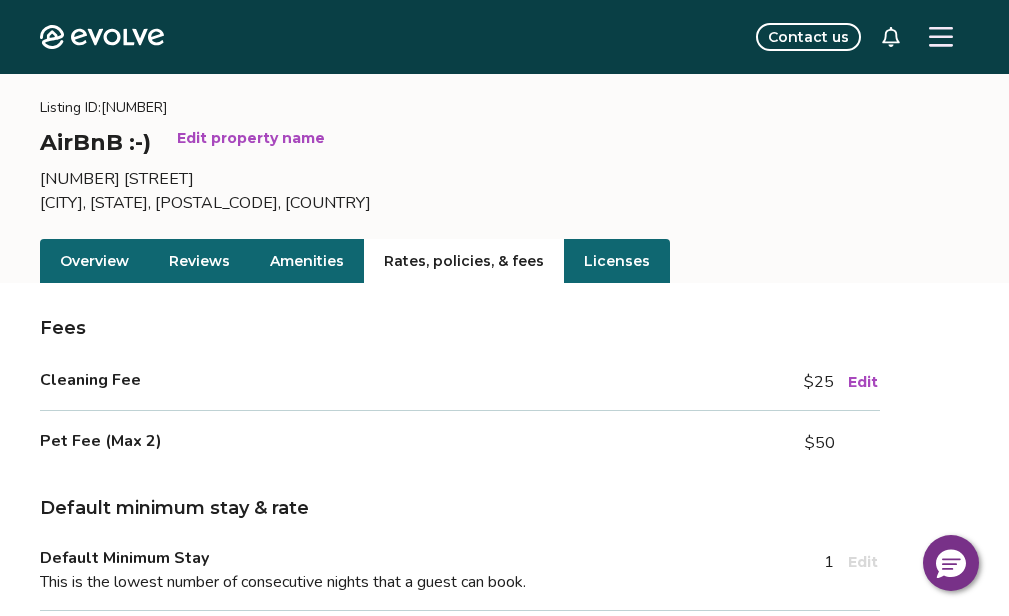 scroll, scrollTop: 157, scrollLeft: 0, axis: vertical 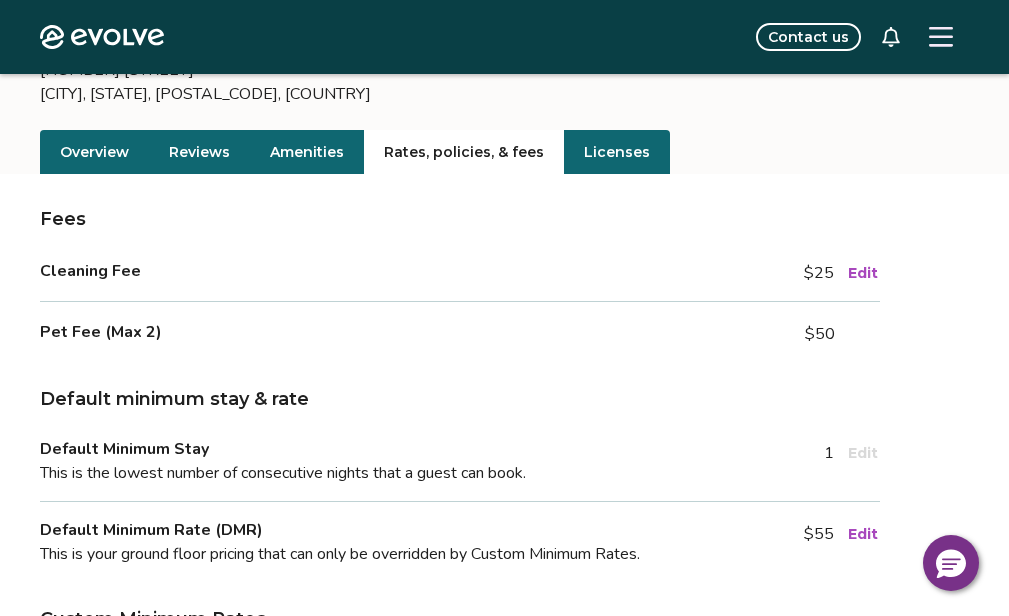 click on "Edit" at bounding box center [863, 273] 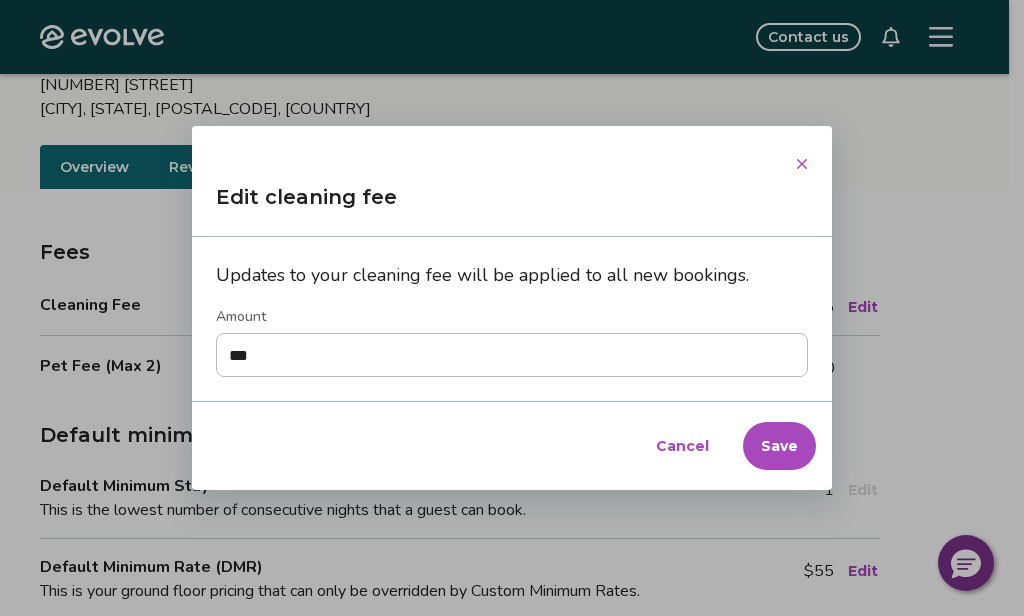 click on "***" at bounding box center (512, 355) 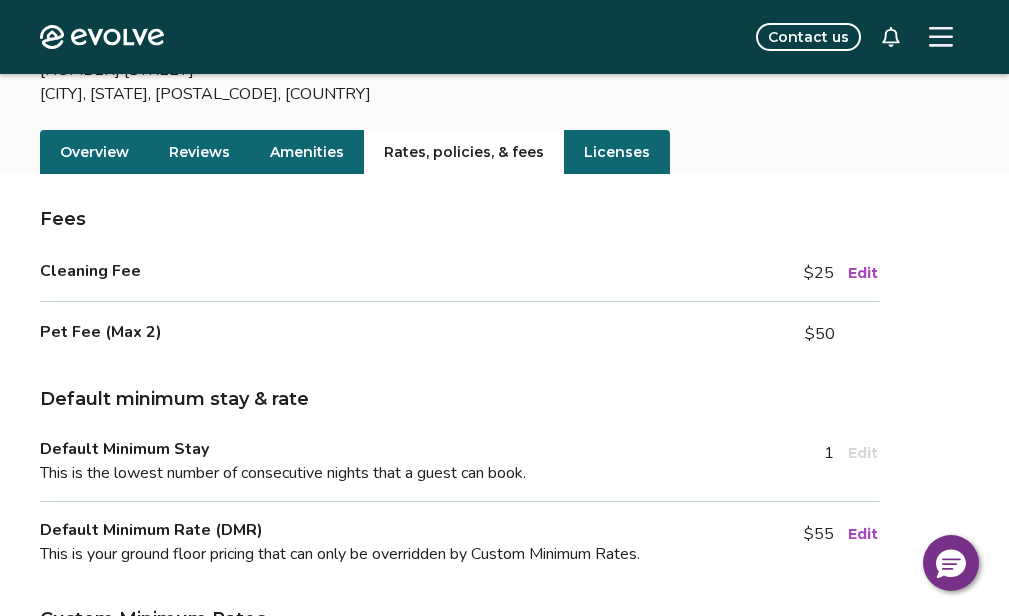 click on "Amenities" at bounding box center [307, 152] 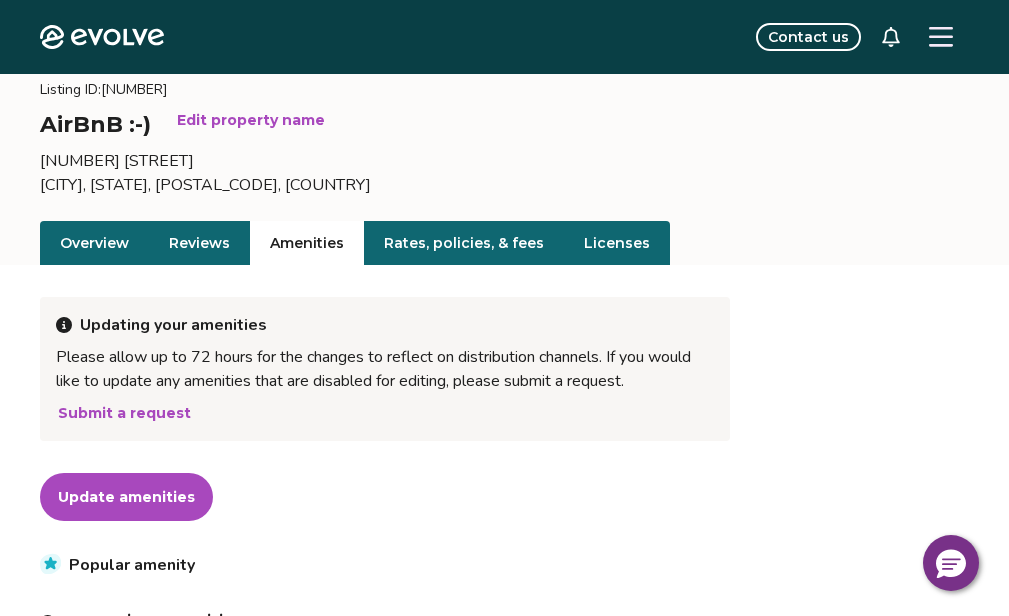scroll, scrollTop: 0, scrollLeft: 0, axis: both 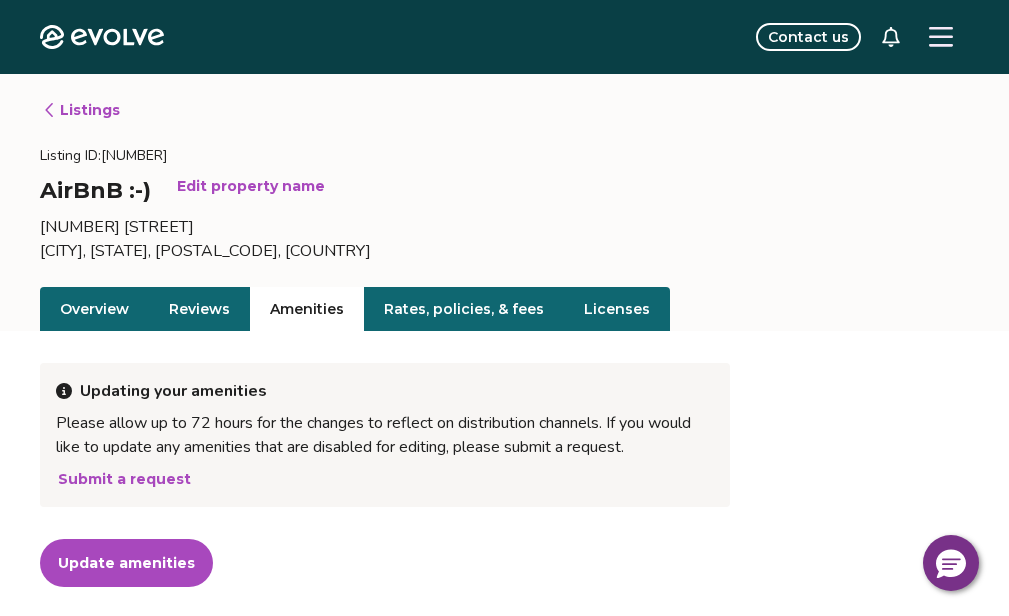 click on "Overview" at bounding box center (94, 309) 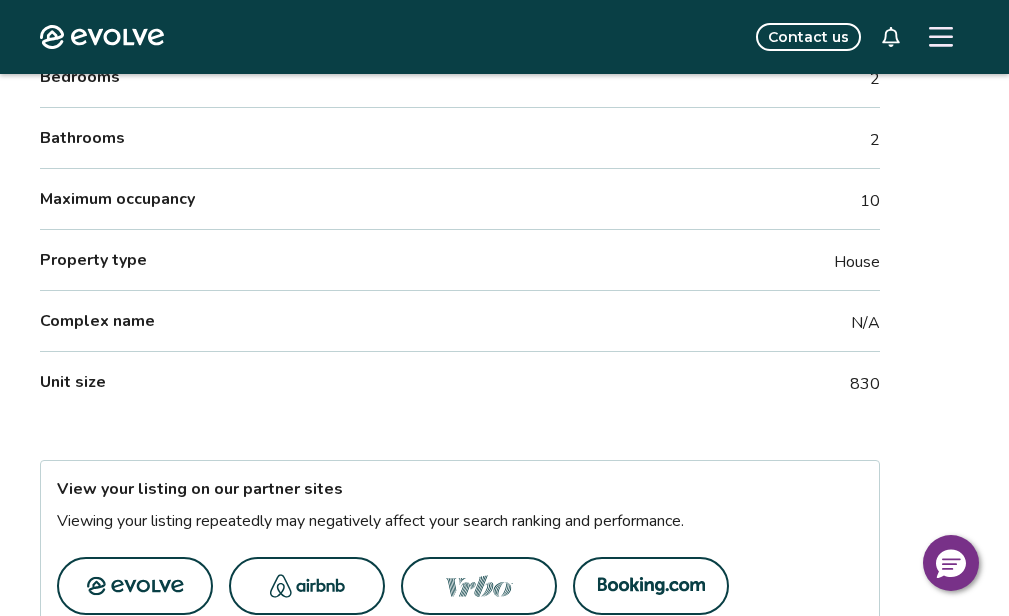scroll, scrollTop: 0, scrollLeft: 0, axis: both 